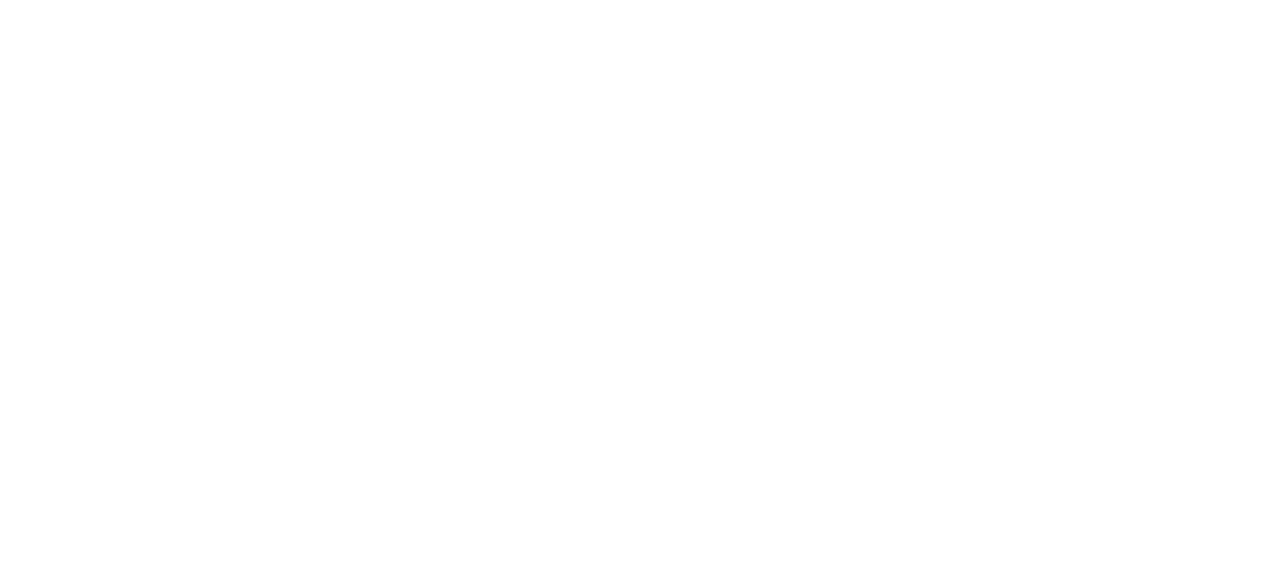 scroll, scrollTop: 0, scrollLeft: 0, axis: both 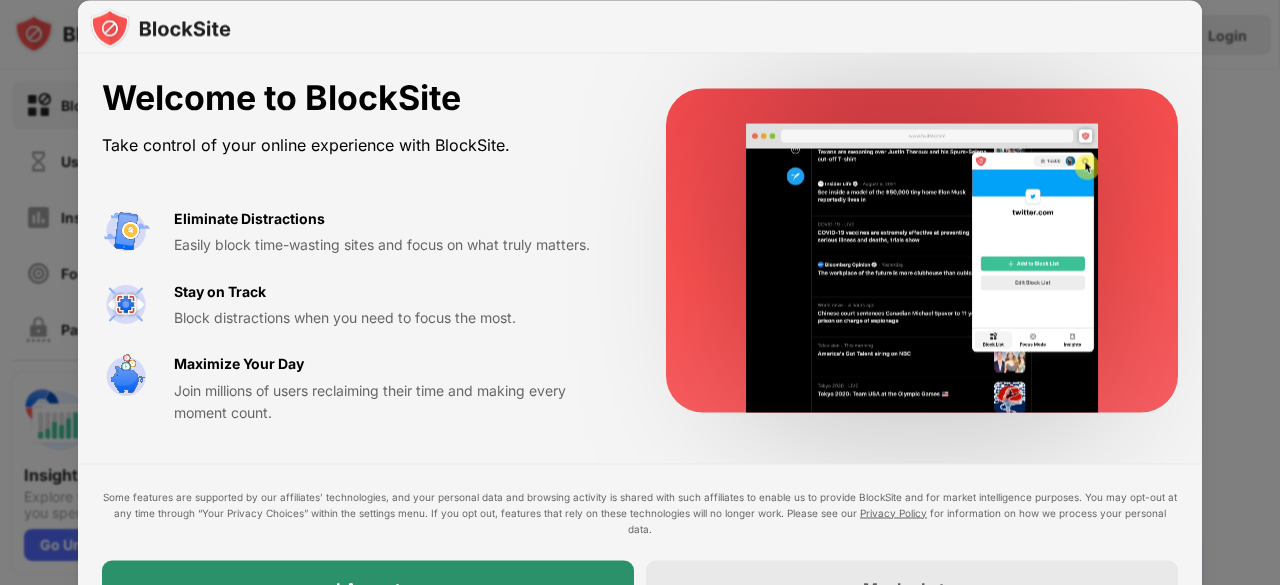 click on "I Accept" at bounding box center (368, 588) 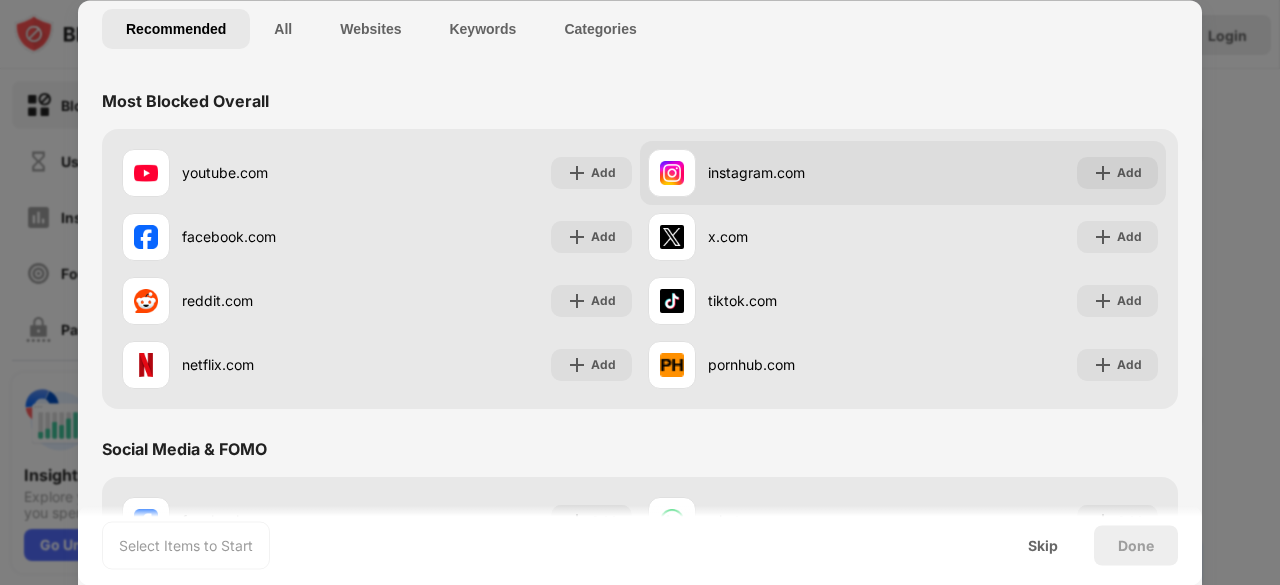 scroll, scrollTop: 140, scrollLeft: 0, axis: vertical 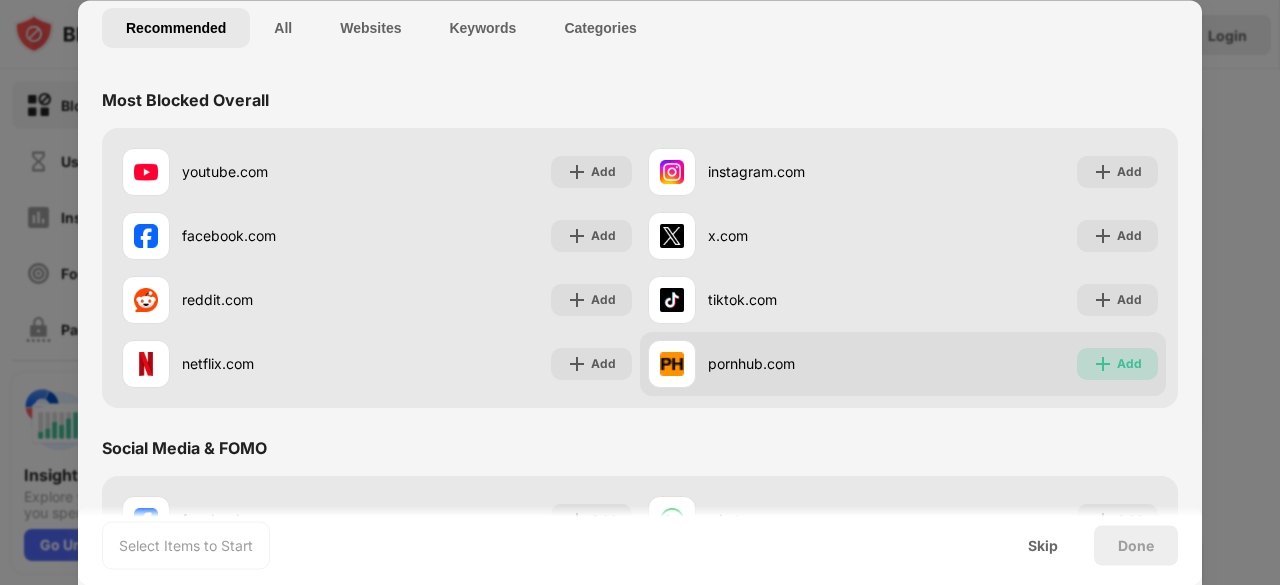 click on "Add" at bounding box center [1129, 364] 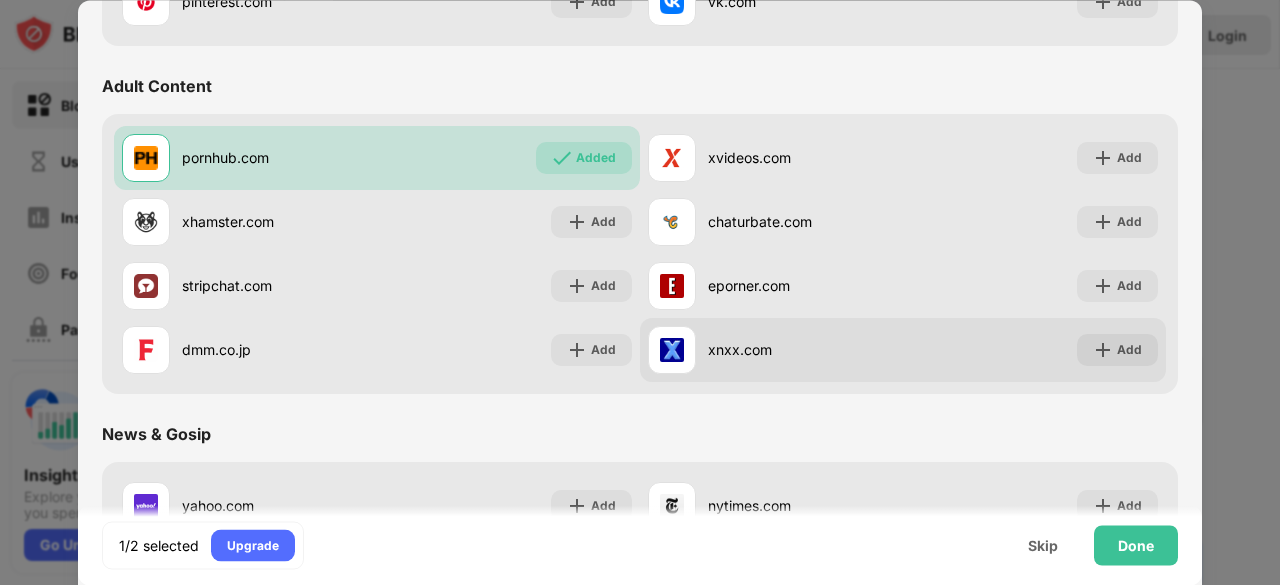 scroll, scrollTop: 857, scrollLeft: 0, axis: vertical 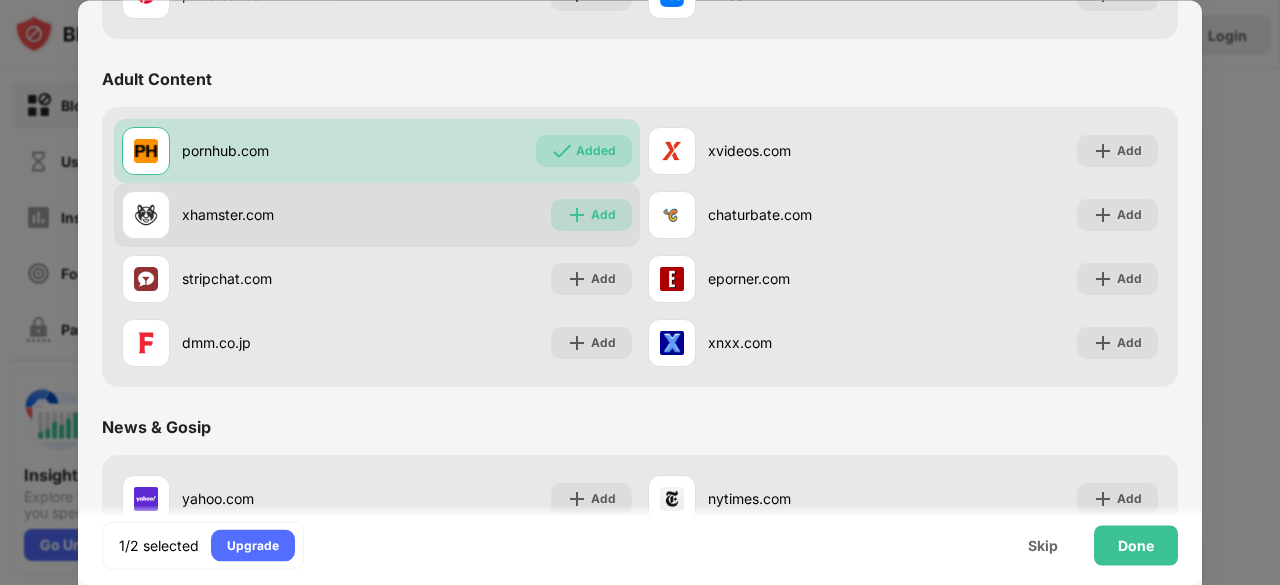 click on "Add" at bounding box center [591, 215] 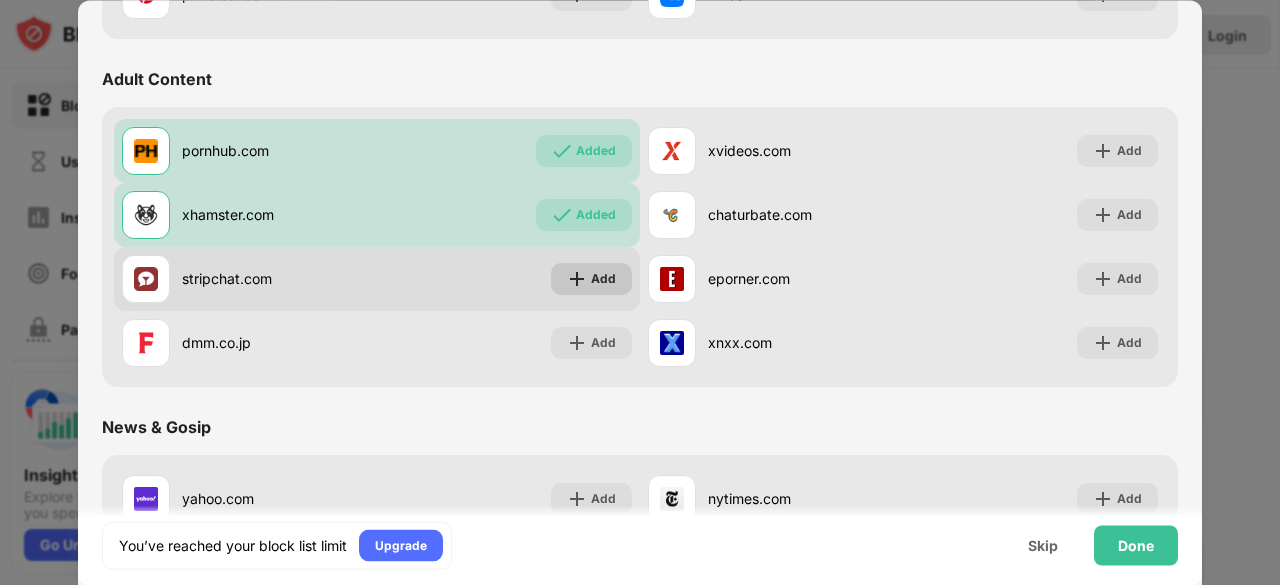 click on "Add" at bounding box center [603, 279] 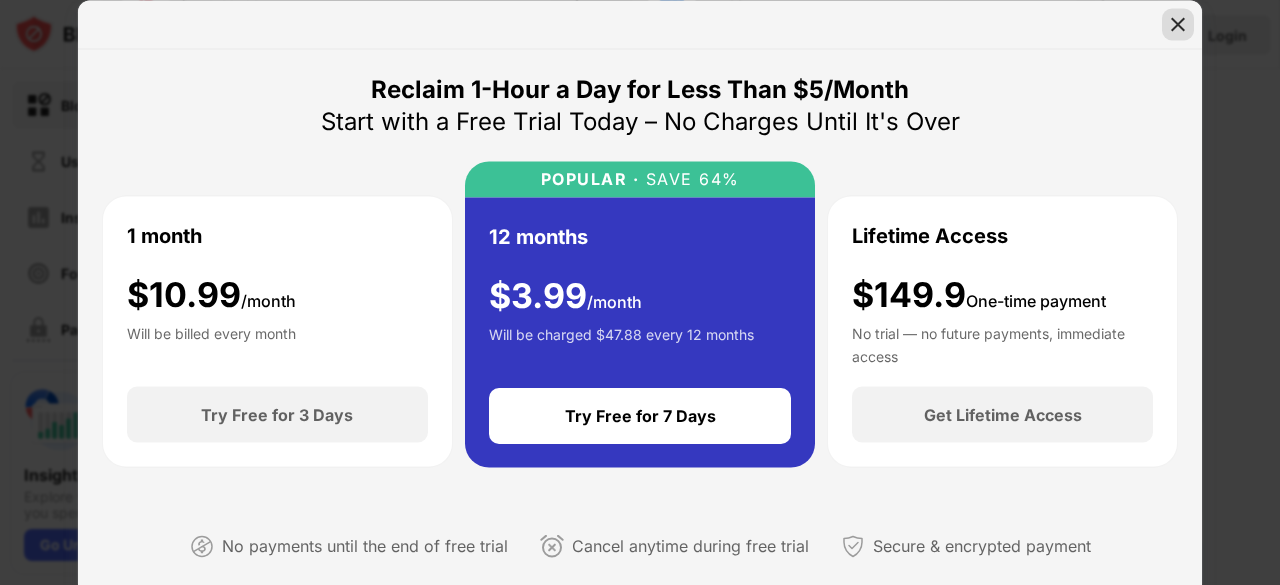 click at bounding box center (1178, 24) 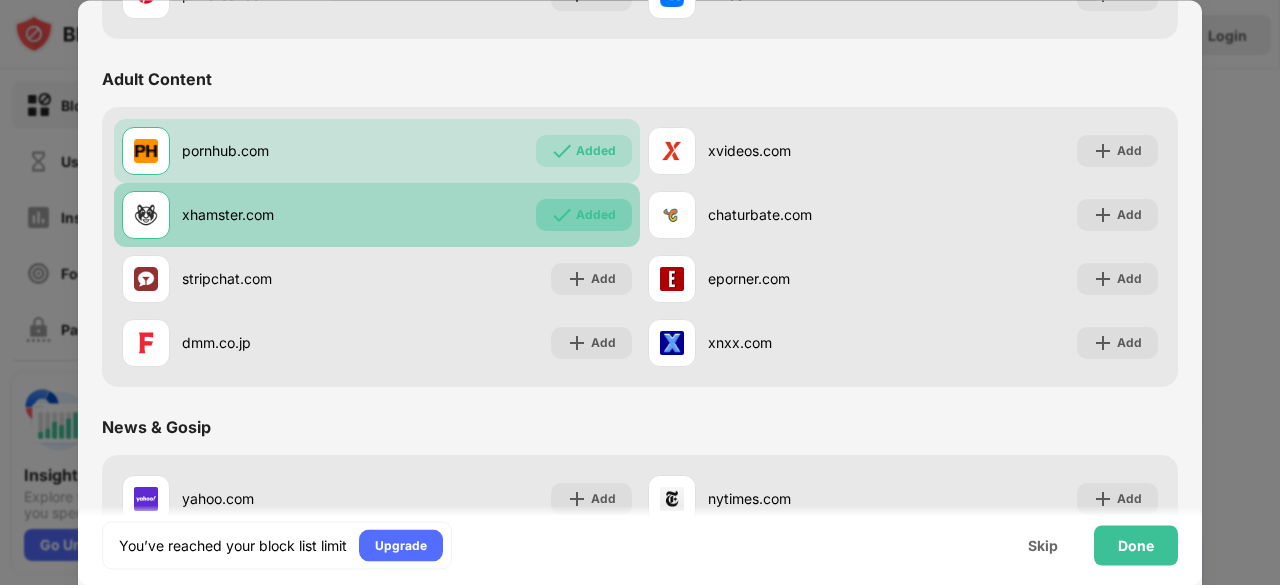 click on "Added" at bounding box center [596, 215] 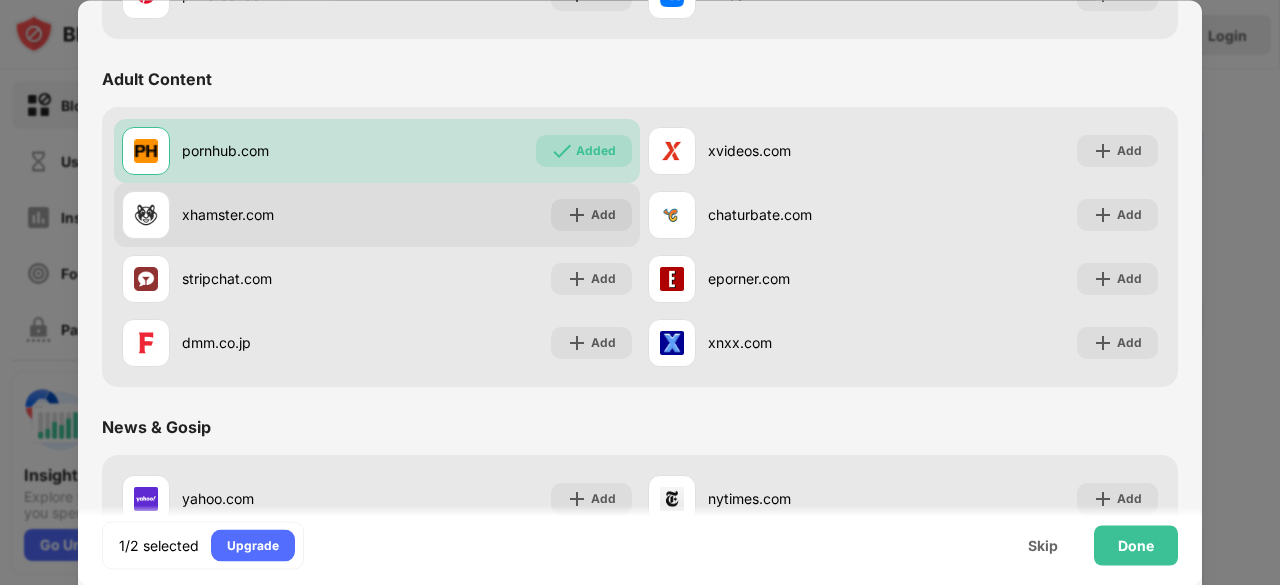 scroll, scrollTop: 0, scrollLeft: 0, axis: both 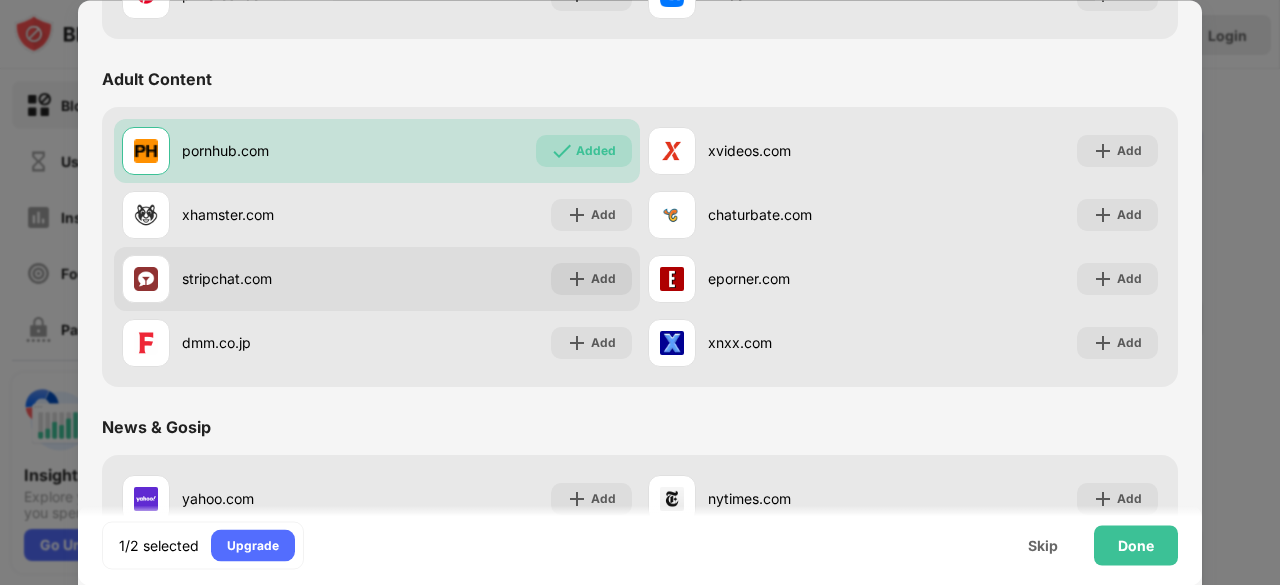 click on "stripchat.com Add" at bounding box center [377, 279] 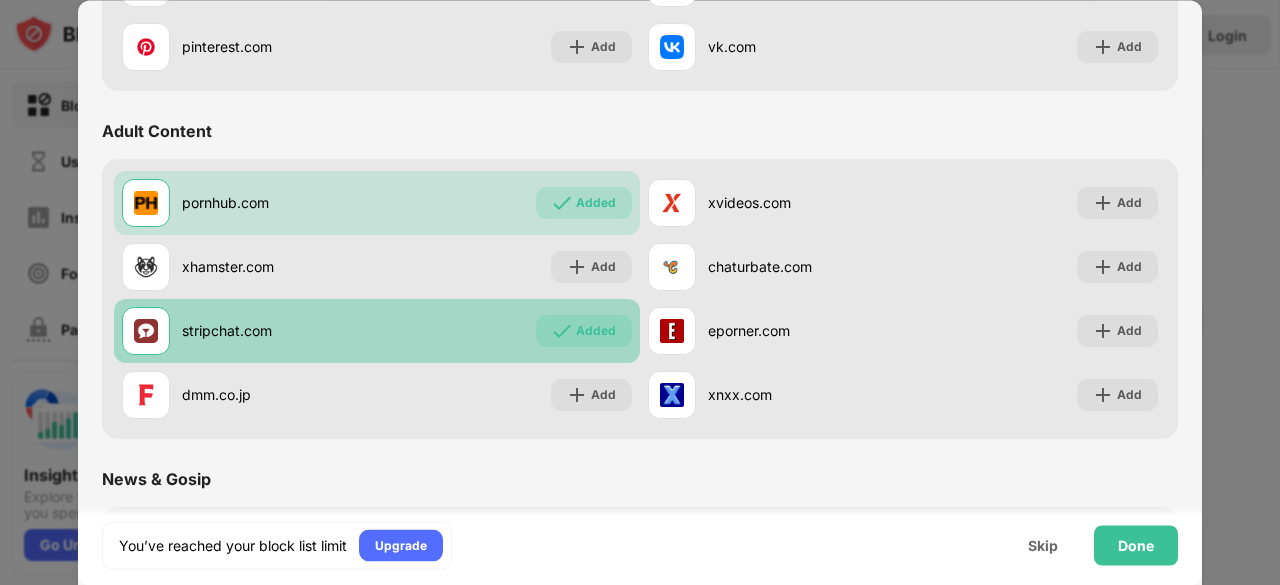 scroll, scrollTop: 803, scrollLeft: 0, axis: vertical 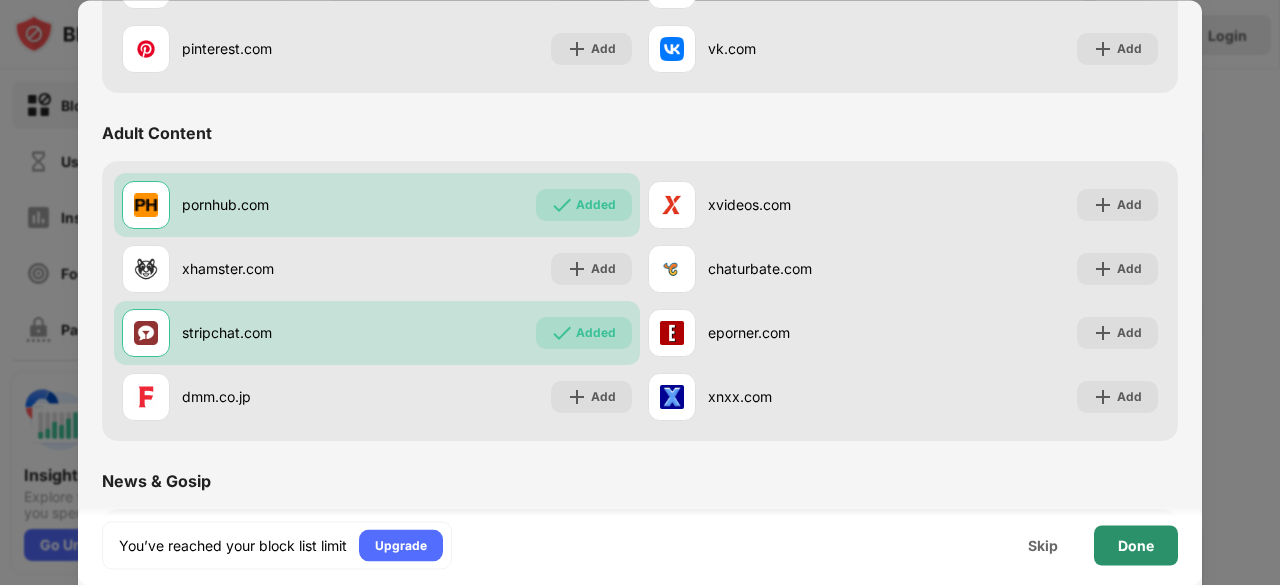click on "Done" at bounding box center (1136, 545) 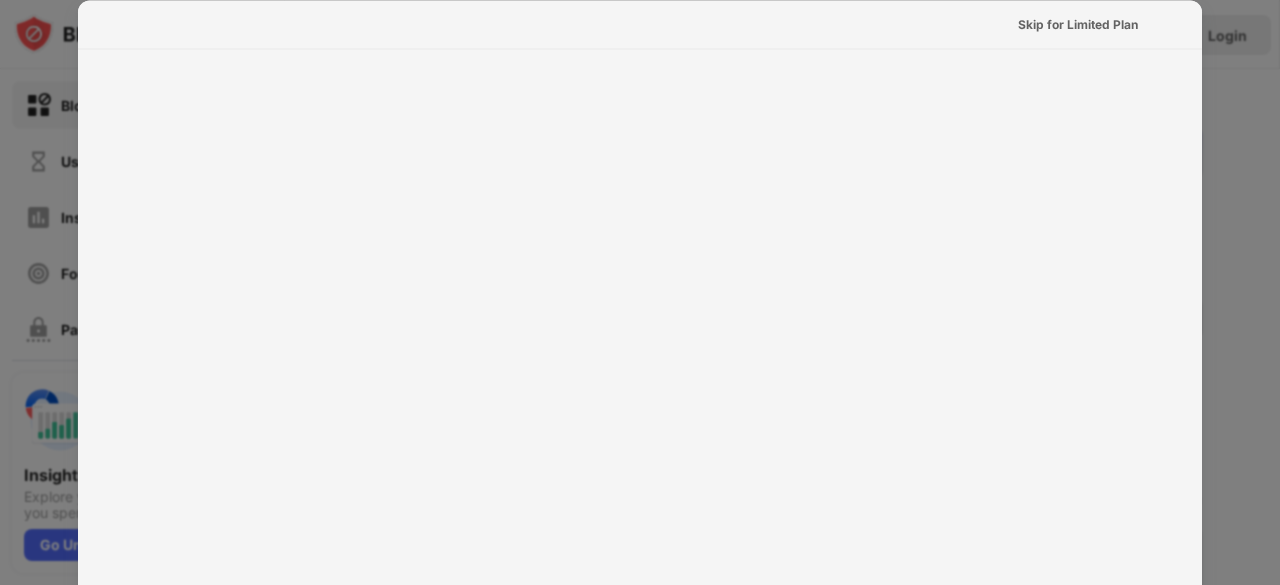 scroll, scrollTop: 0, scrollLeft: 0, axis: both 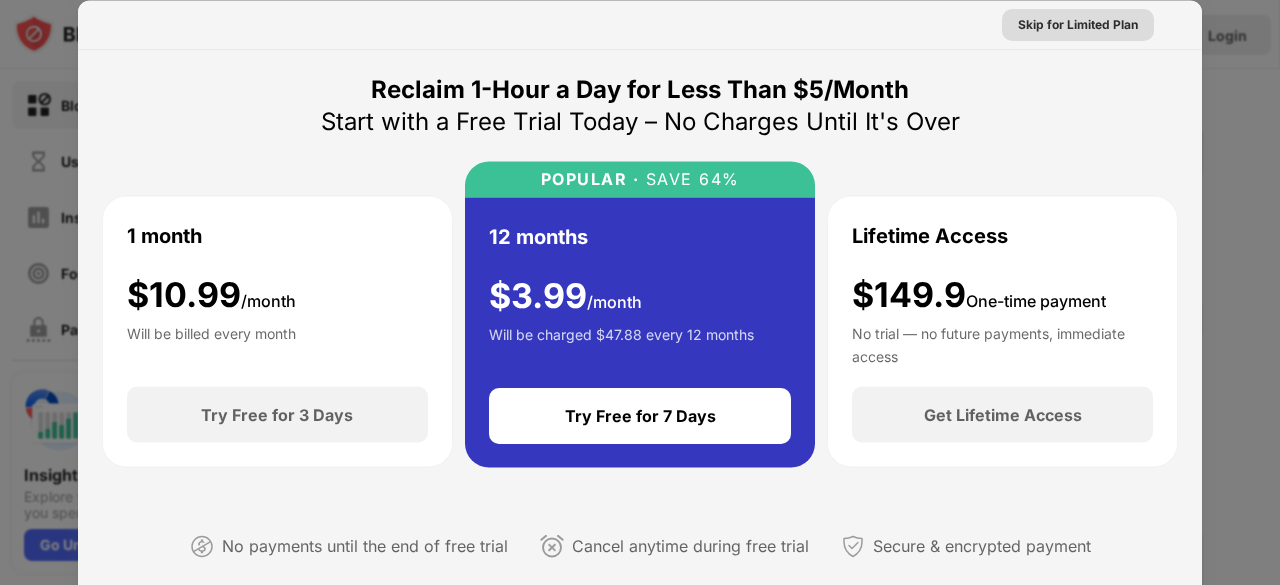 click on "Skip for Limited Plan" at bounding box center [1078, 24] 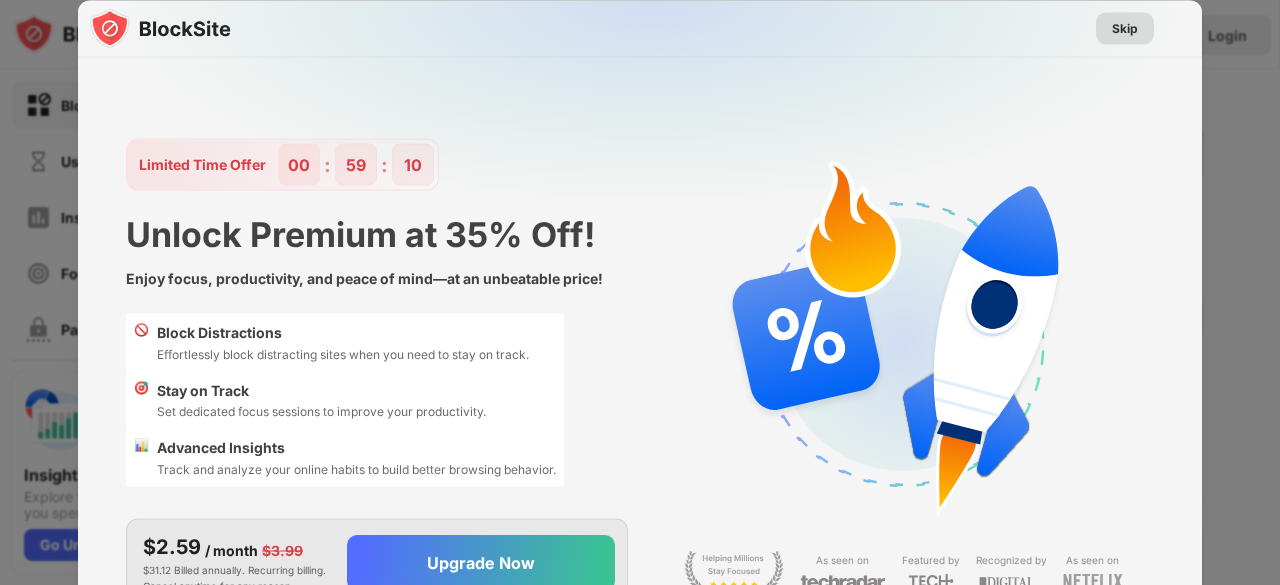click on "Skip" at bounding box center (1125, 28) 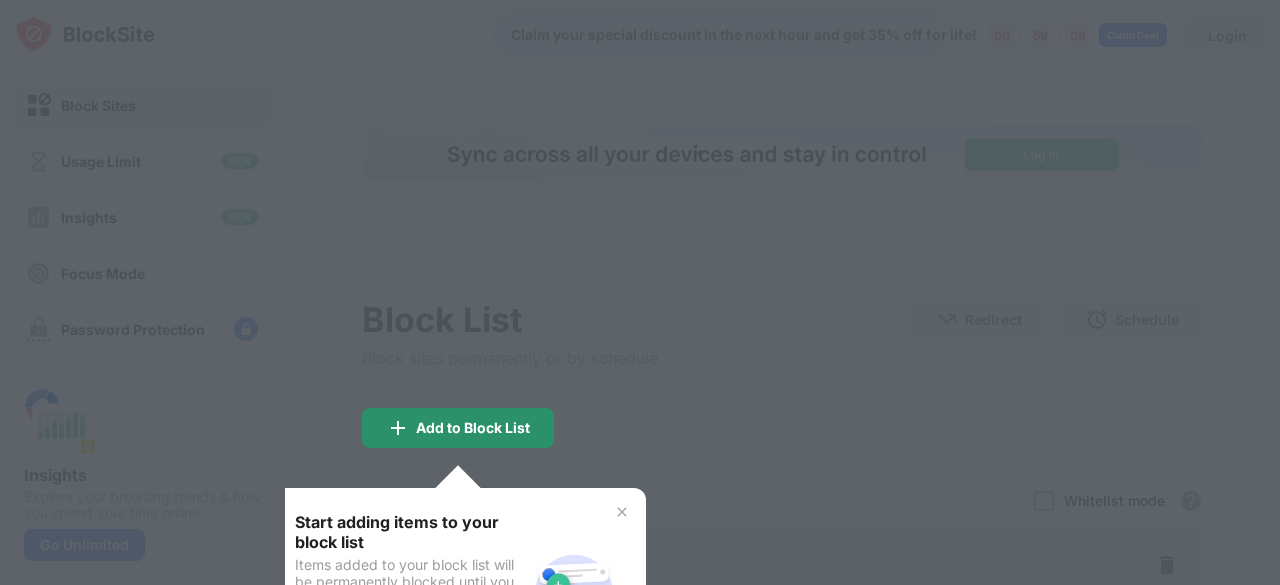click on "Add to Block List" at bounding box center [458, 428] 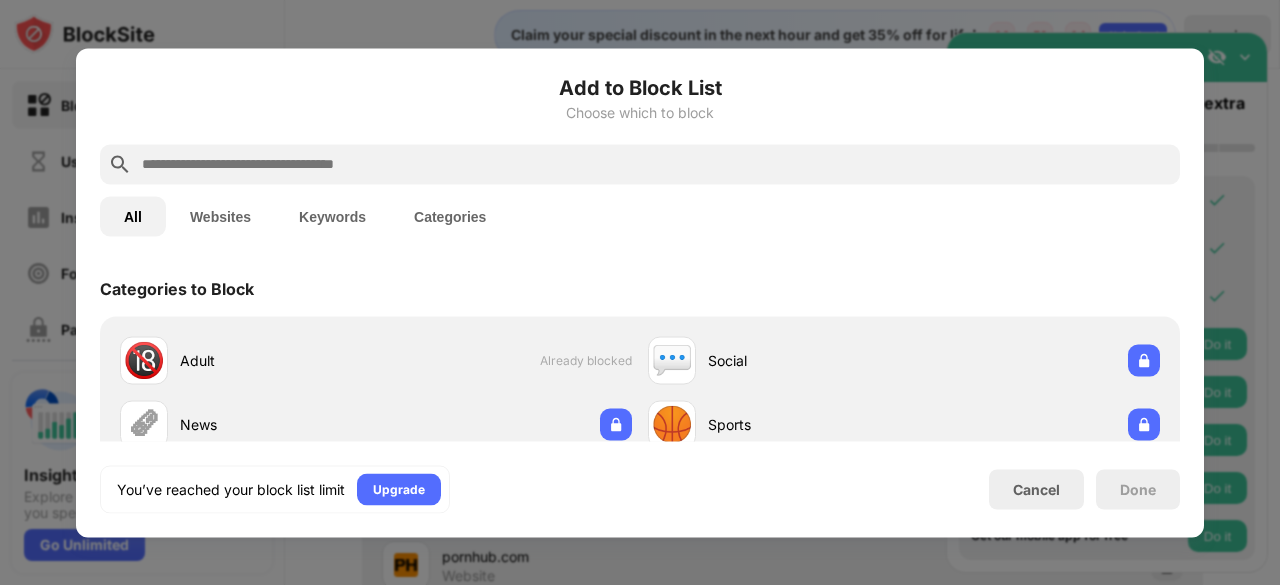 scroll, scrollTop: 0, scrollLeft: 0, axis: both 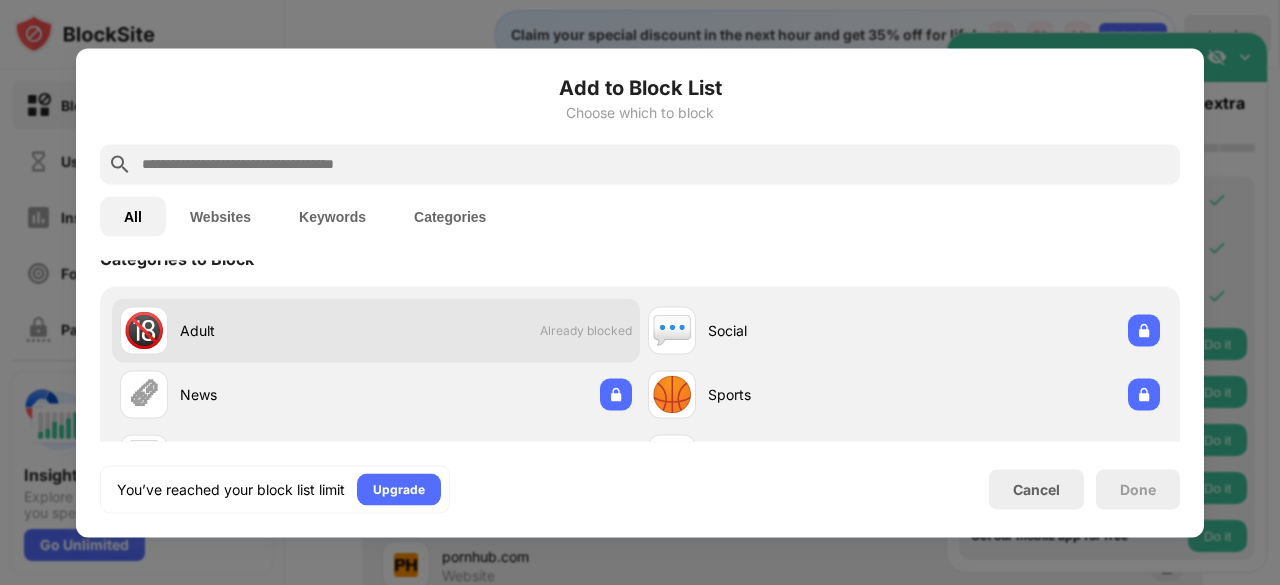 click on "🔞 Adult Already blocked" at bounding box center [376, 330] 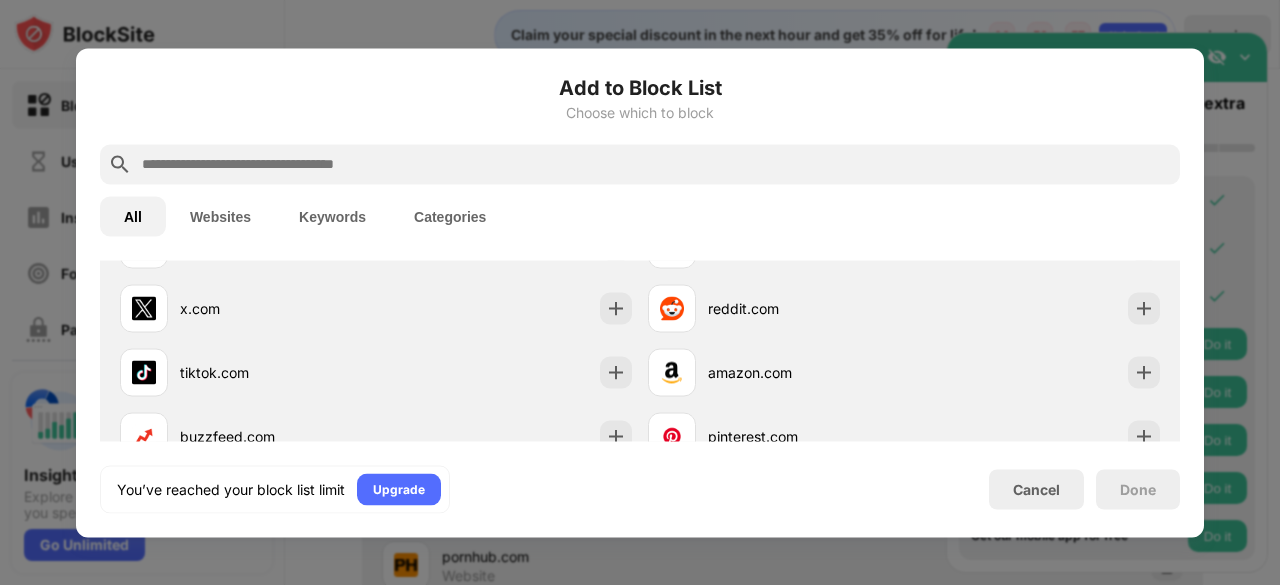 scroll, scrollTop: 465, scrollLeft: 0, axis: vertical 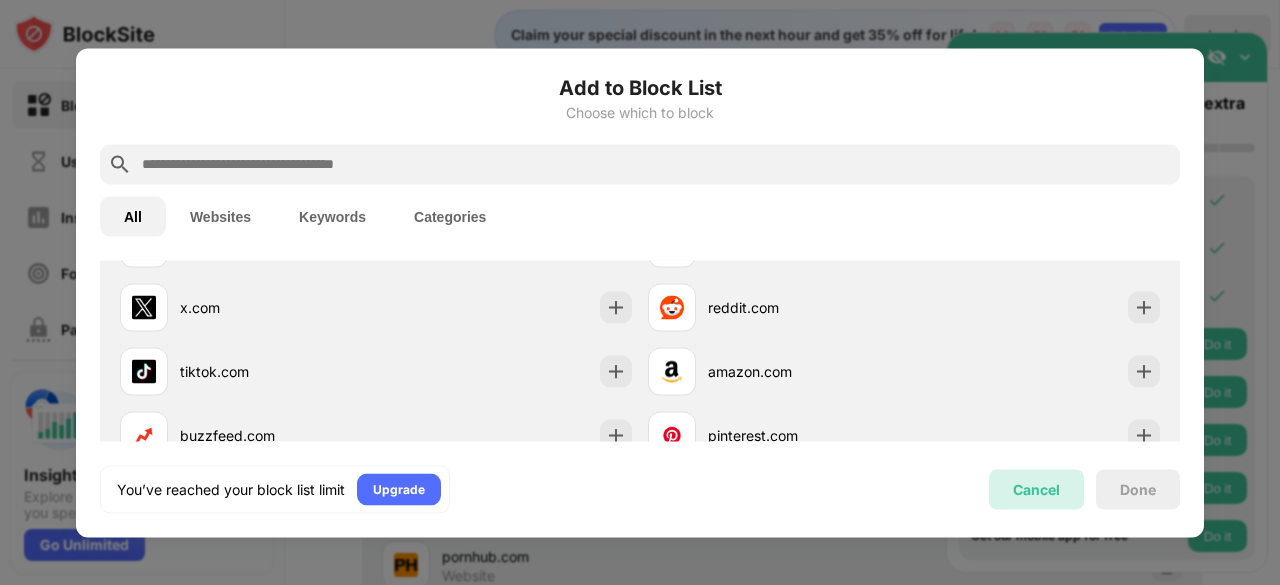 click on "Cancel" at bounding box center [1036, 489] 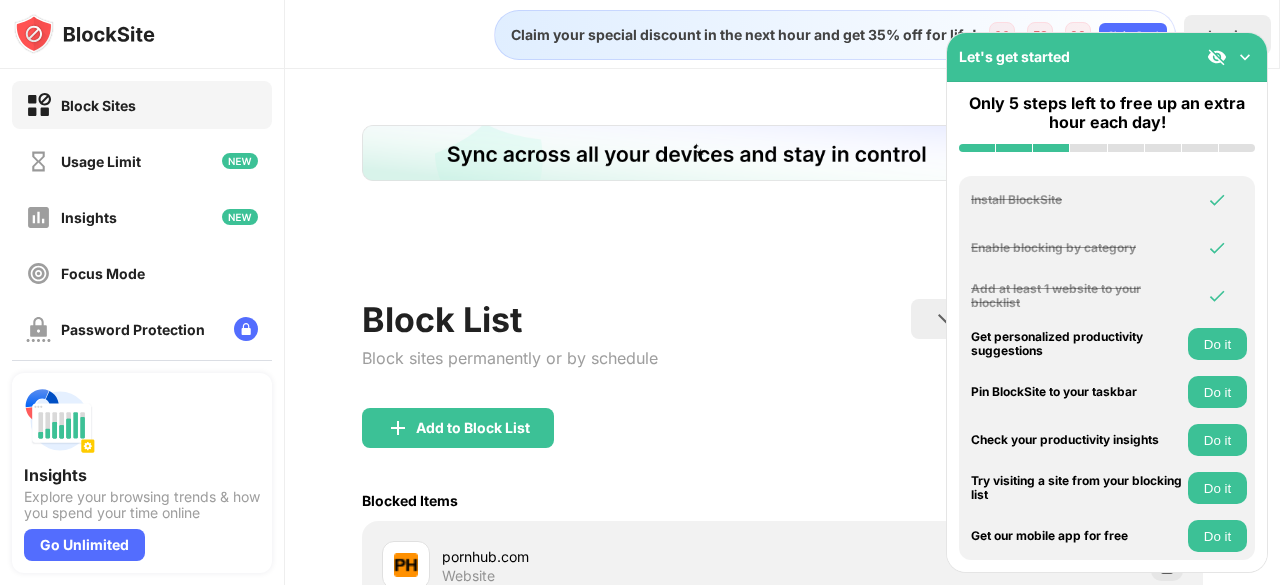 click on "Do it" at bounding box center (1217, 392) 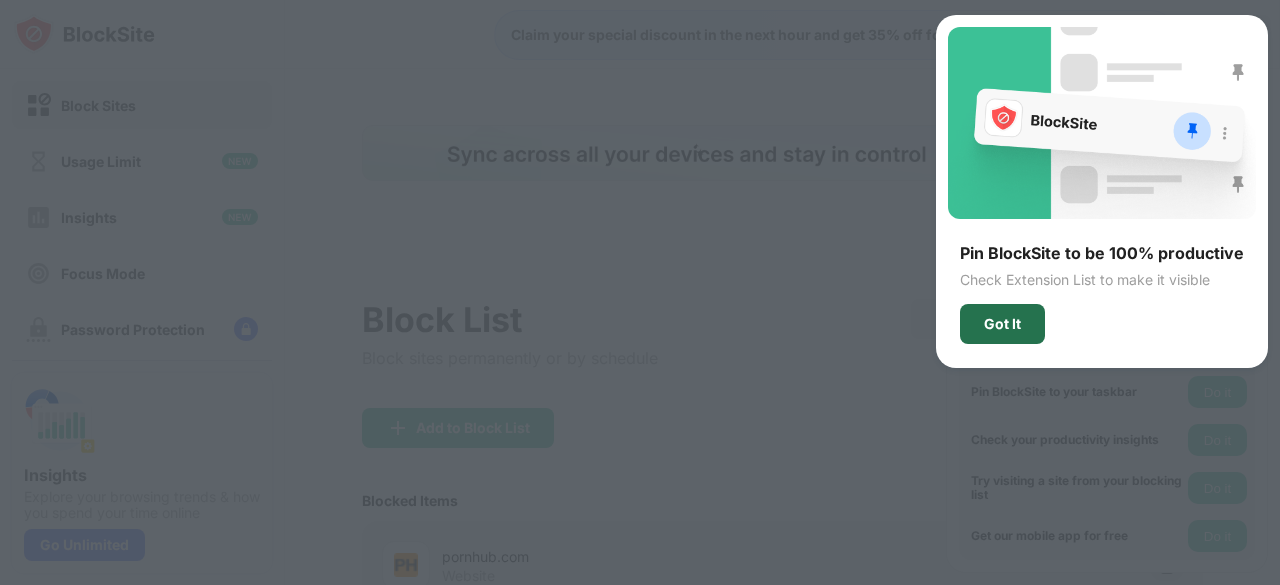 click on "Got It" at bounding box center [1002, 324] 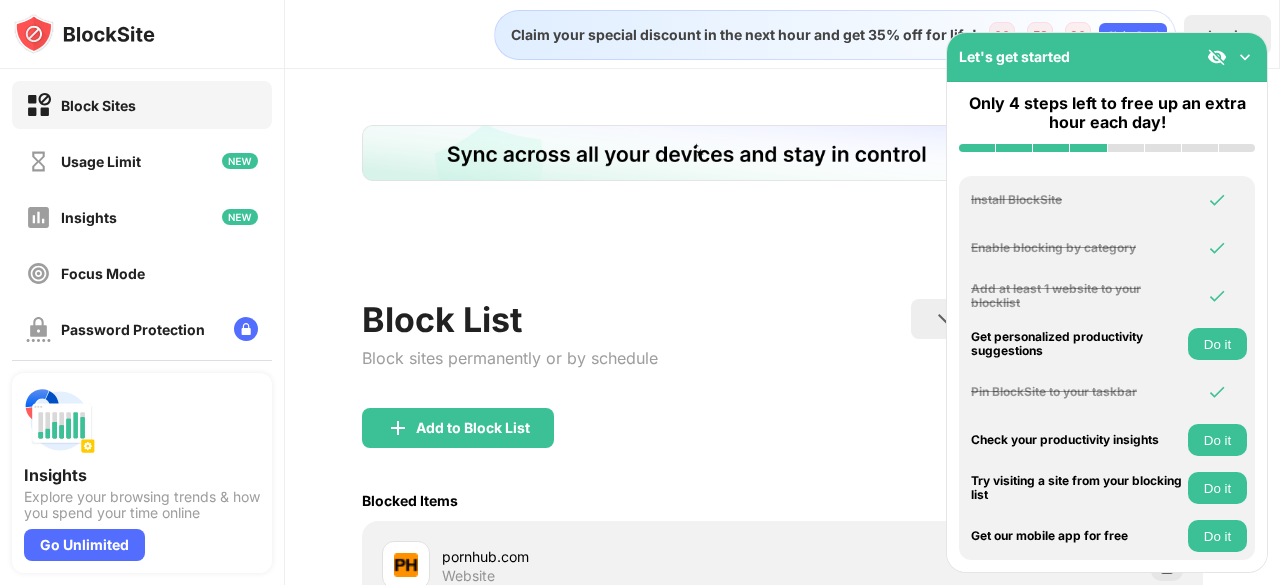 click on "Do it" at bounding box center (1217, 488) 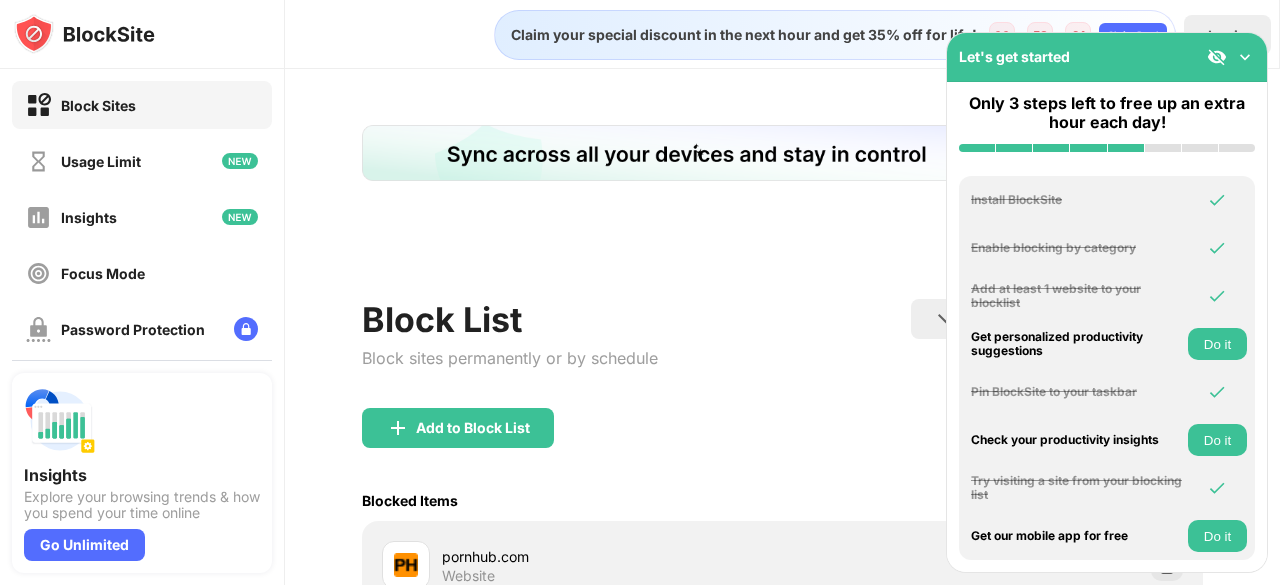 click on "Do it" at bounding box center [1217, 344] 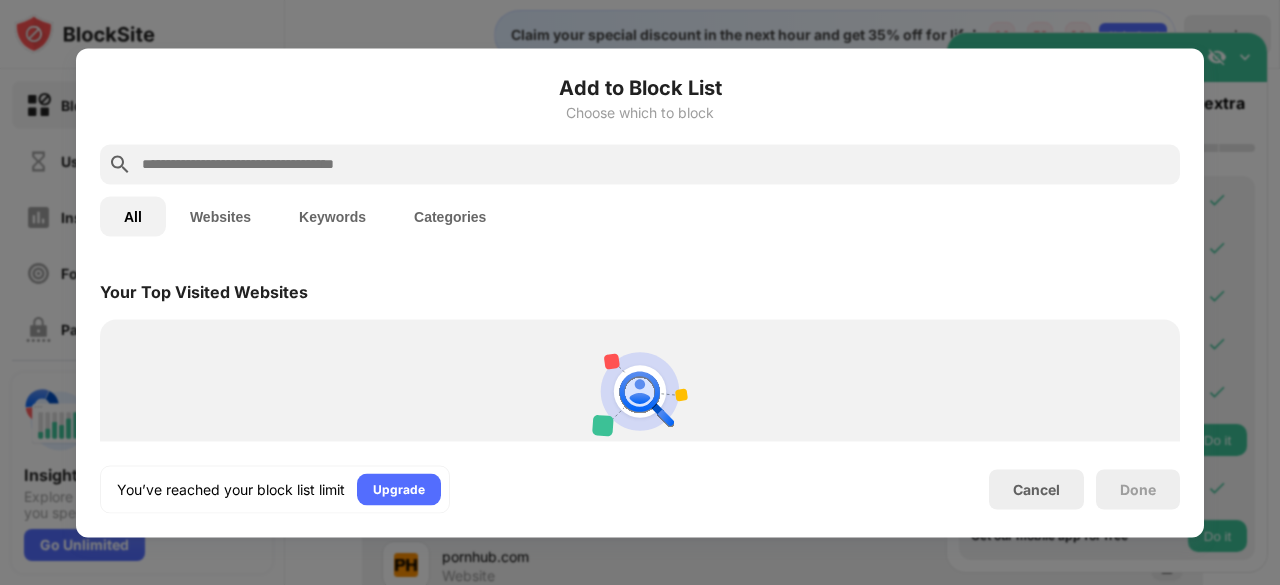 scroll, scrollTop: 696, scrollLeft: 0, axis: vertical 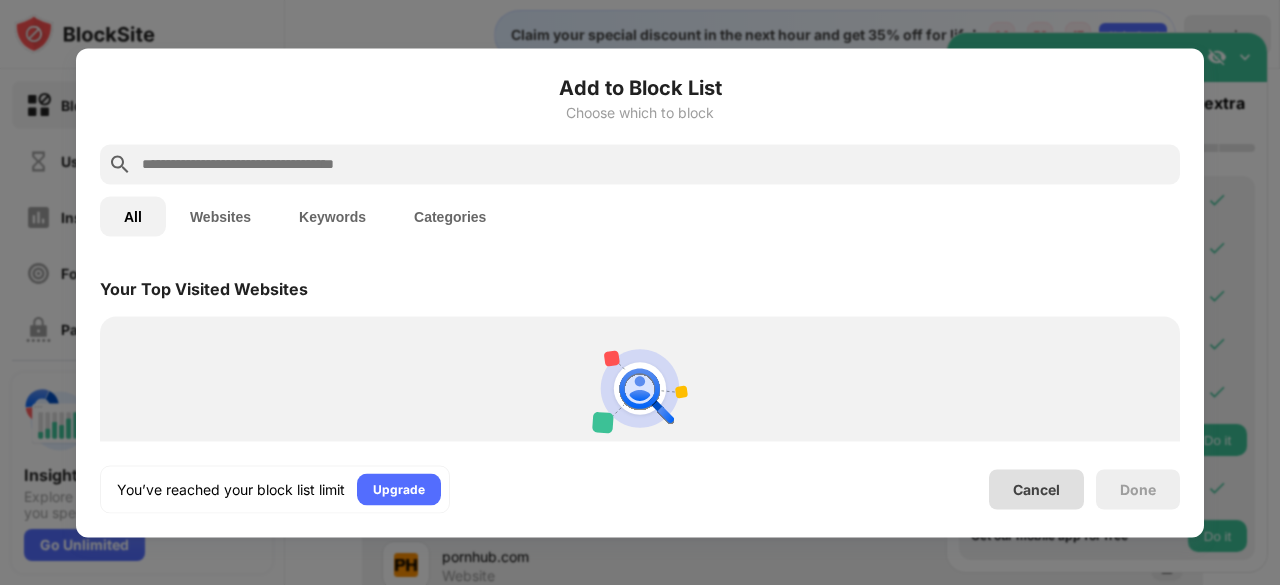 click on "Cancel" at bounding box center (1036, 489) 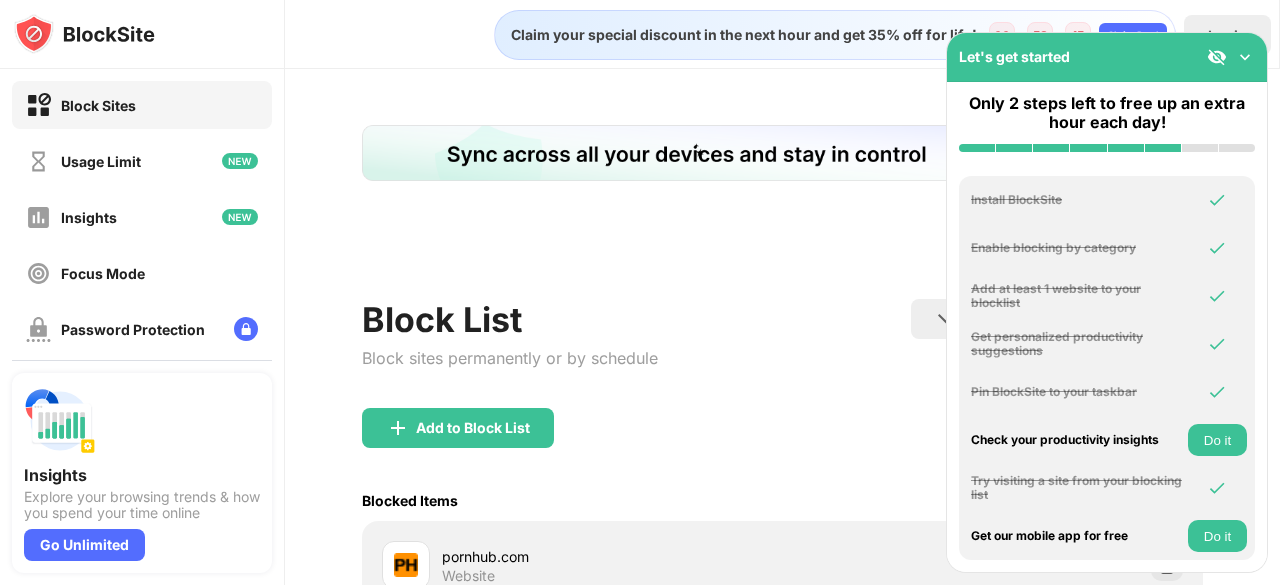 click on "Do it" at bounding box center [1217, 440] 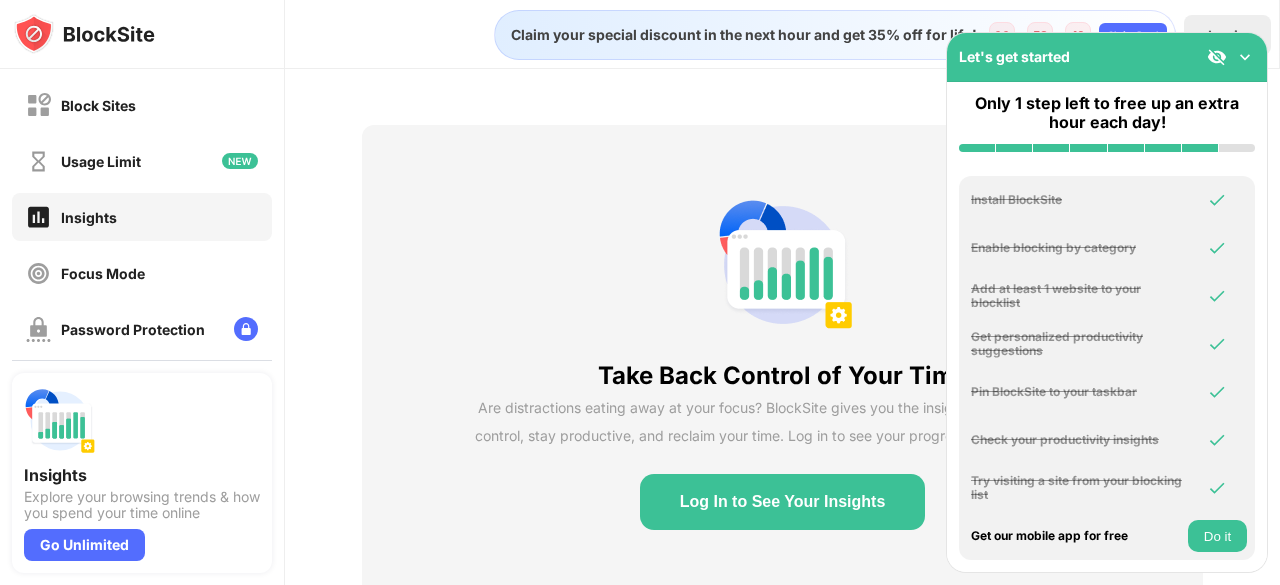 click on "Do it" at bounding box center [1217, 536] 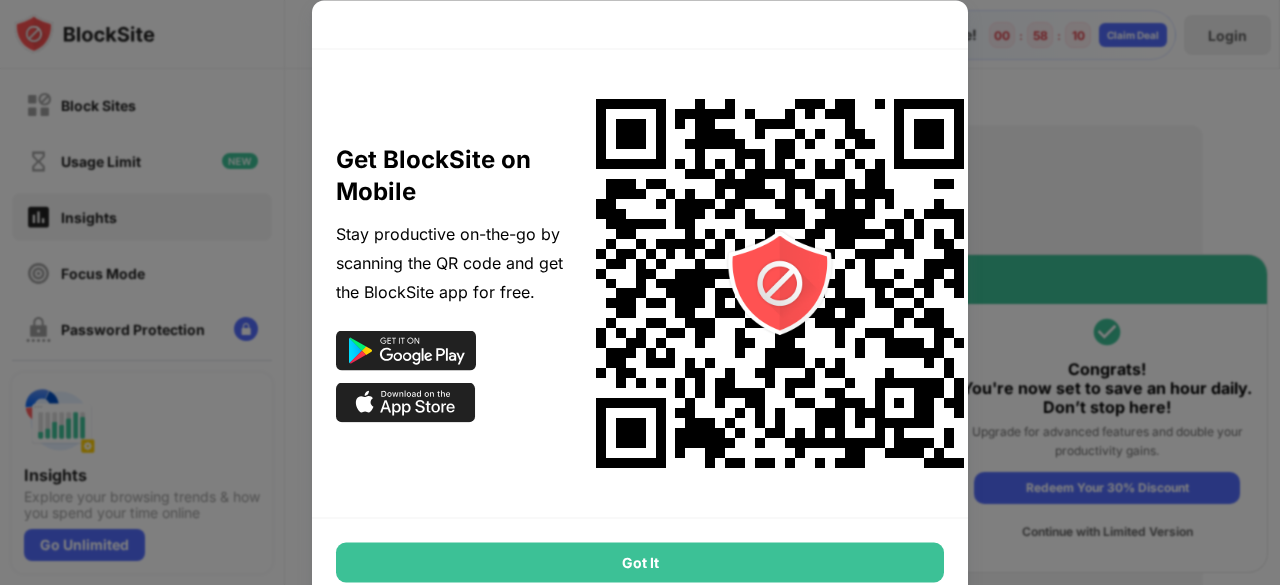 click on "Got It" at bounding box center [640, 562] 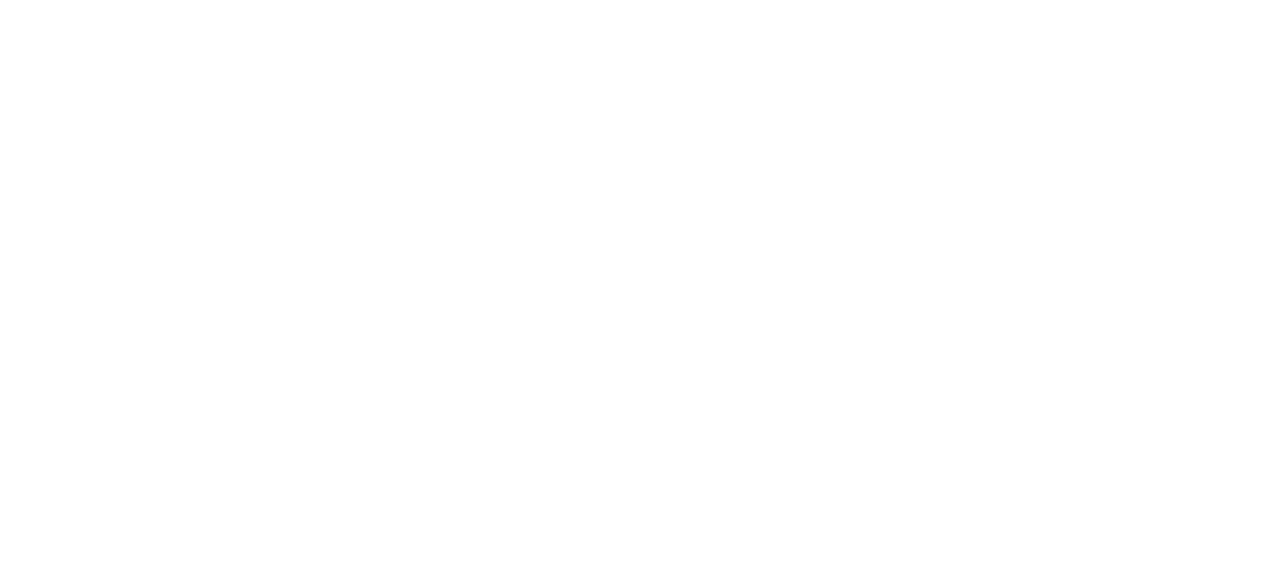 scroll, scrollTop: 0, scrollLeft: 0, axis: both 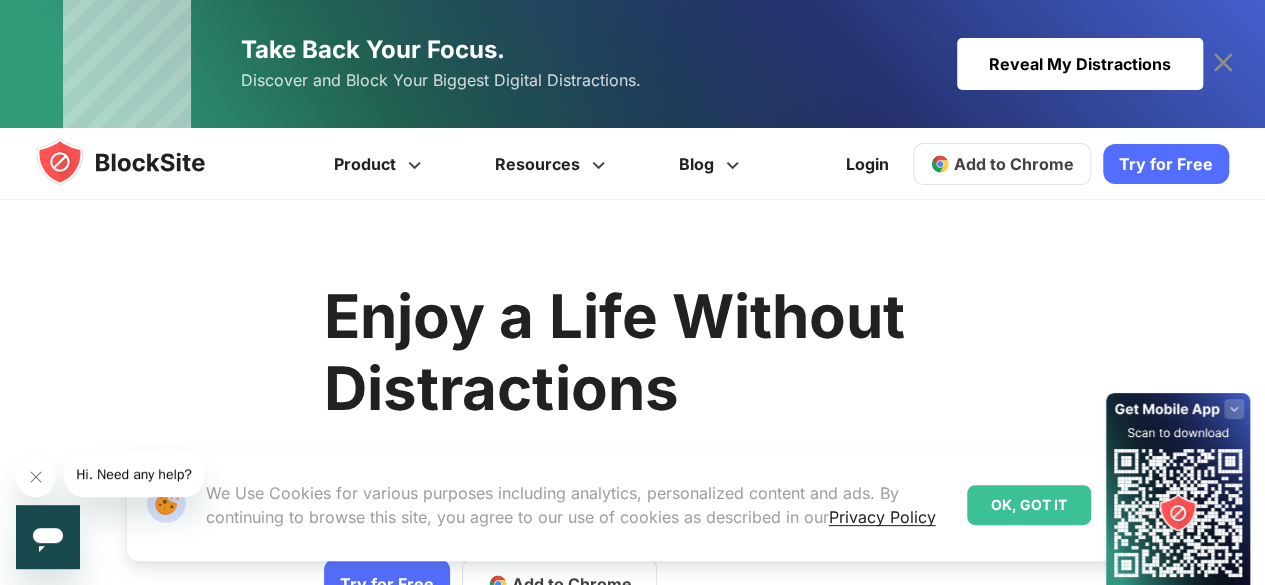click on "Enjoy a Life Without Distractions
Improve your focus when you need it so you can spend more time enjoying your life
Try for Free
Add to Chrome
Download on AppStore
Download on Google Play
Available On" at bounding box center [627, 808] 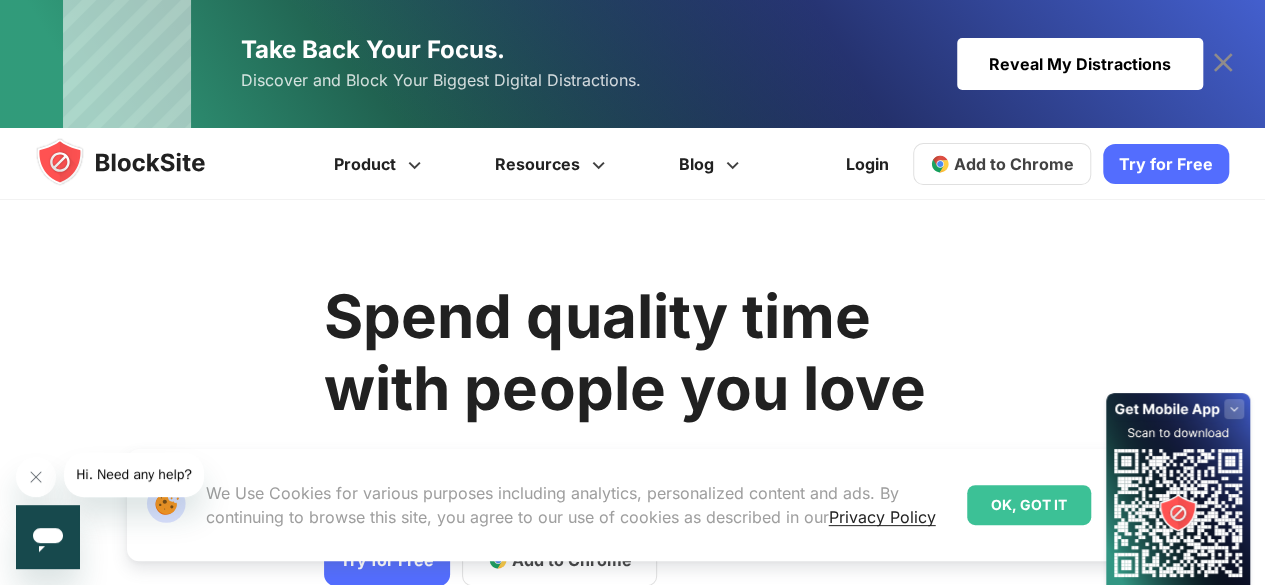 click on "Avoid distractions. Be more focused.
Remove distracting apps and sites and stay focused with BlockSite
Try for Free
Add to Chrome
Download on AppStore
Download on Google Play
Available On" at bounding box center [-3221, 796] 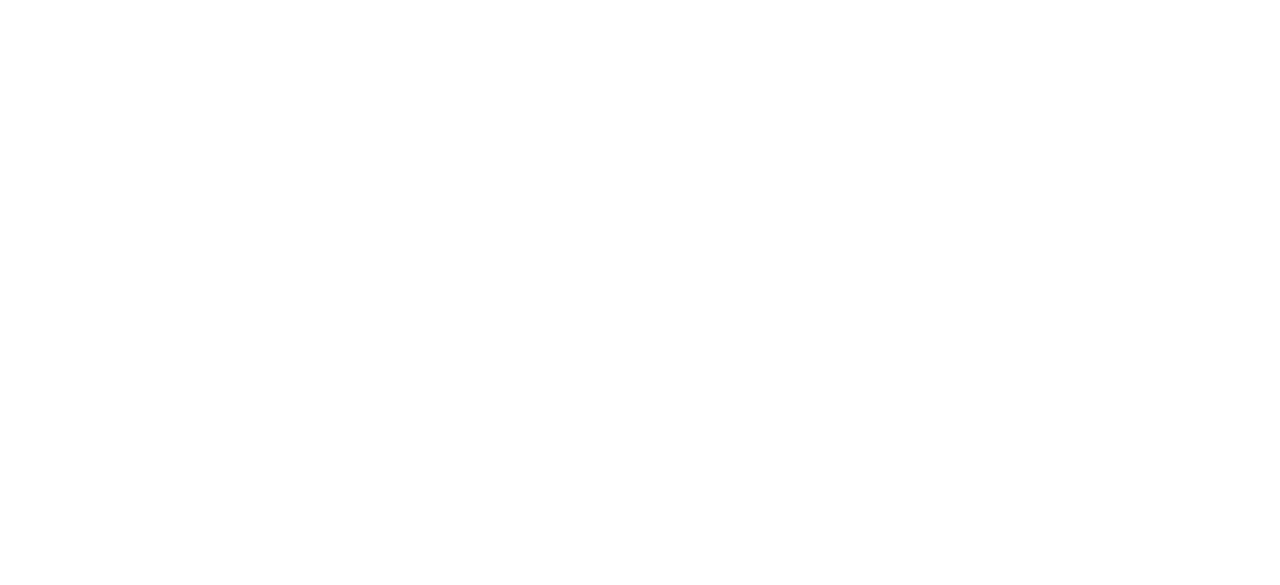 scroll, scrollTop: 0, scrollLeft: 0, axis: both 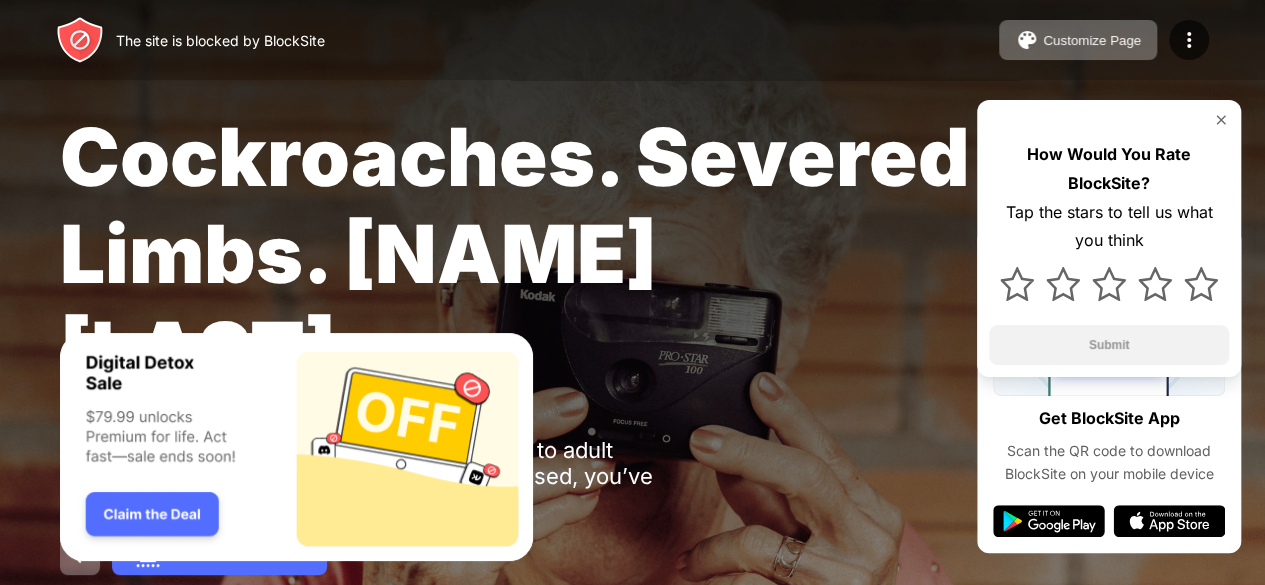click on "How Would You Rate BlockSite? Tap the stars to tell us what you think Submit" at bounding box center [1109, 238] 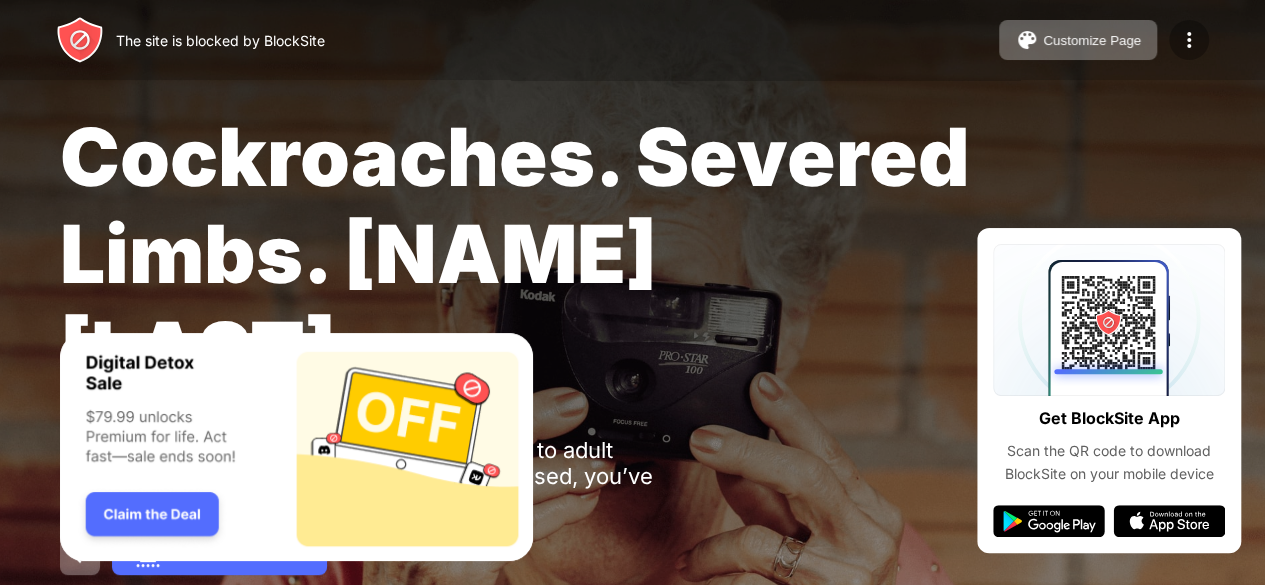 click at bounding box center [1189, 40] 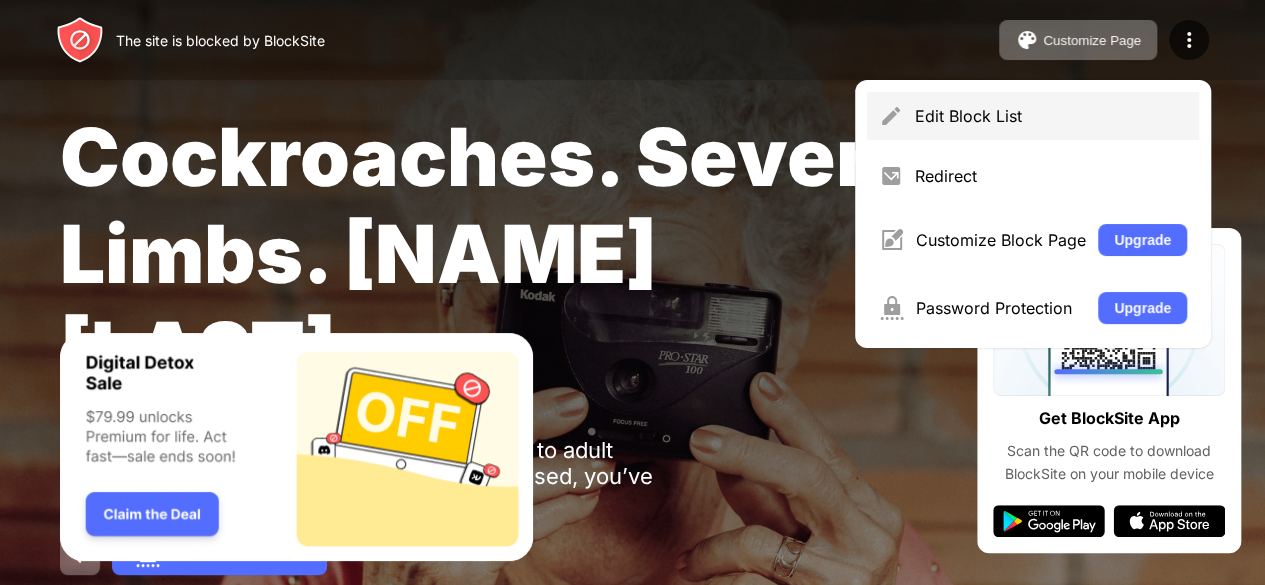 click on "Edit Block List" at bounding box center [1033, 116] 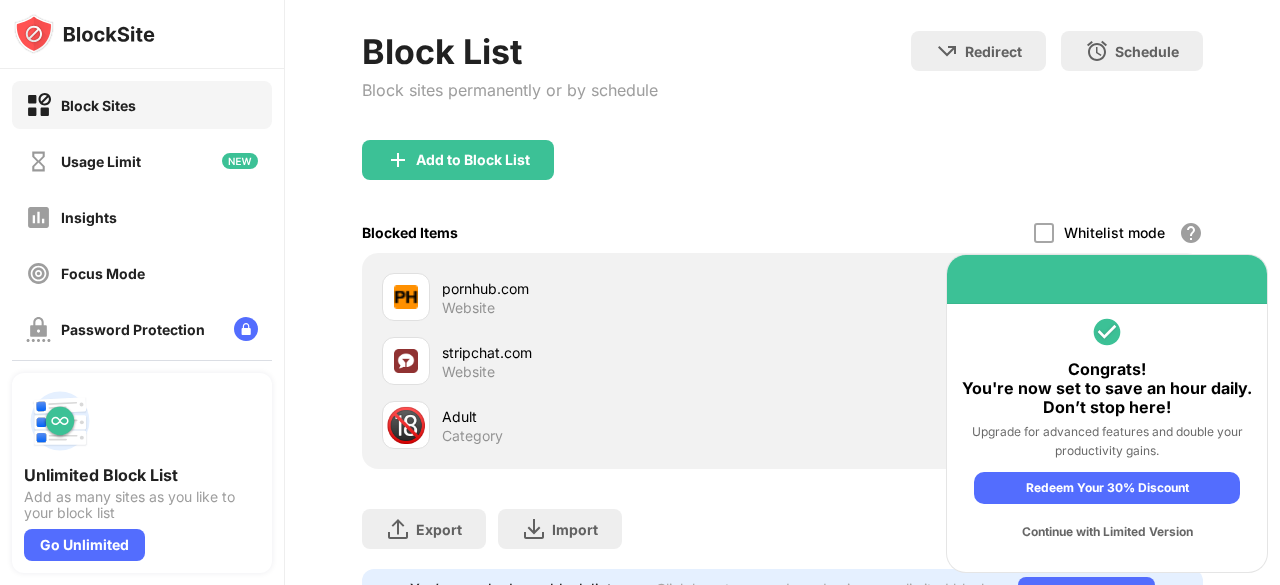 scroll, scrollTop: 96, scrollLeft: 0, axis: vertical 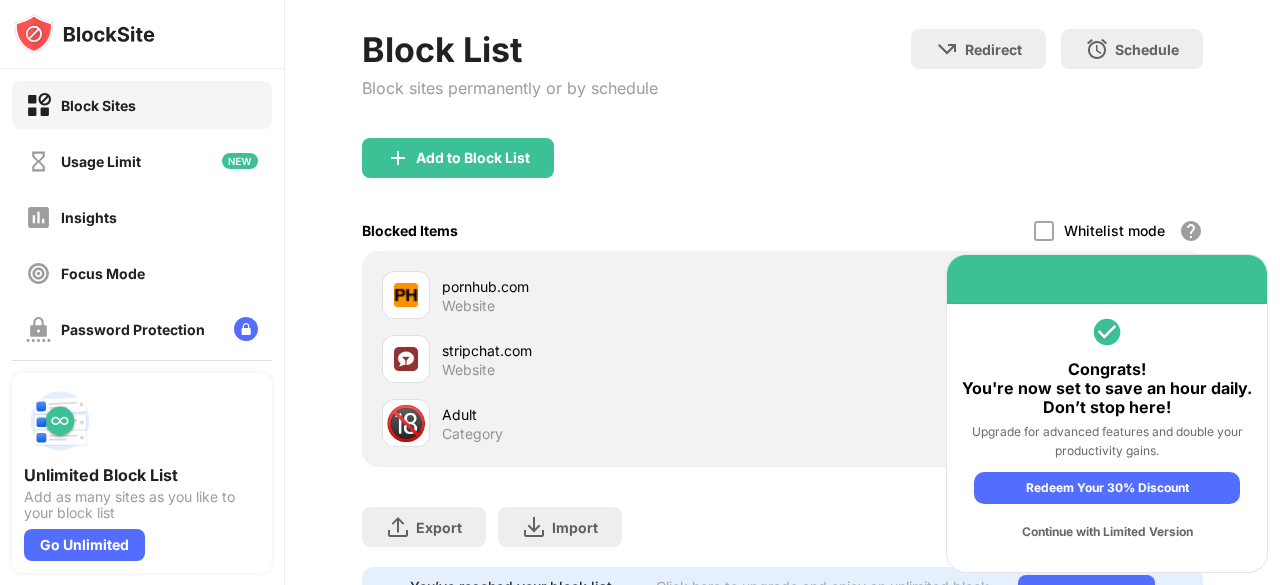 click on "pornhub.com" at bounding box center [612, 286] 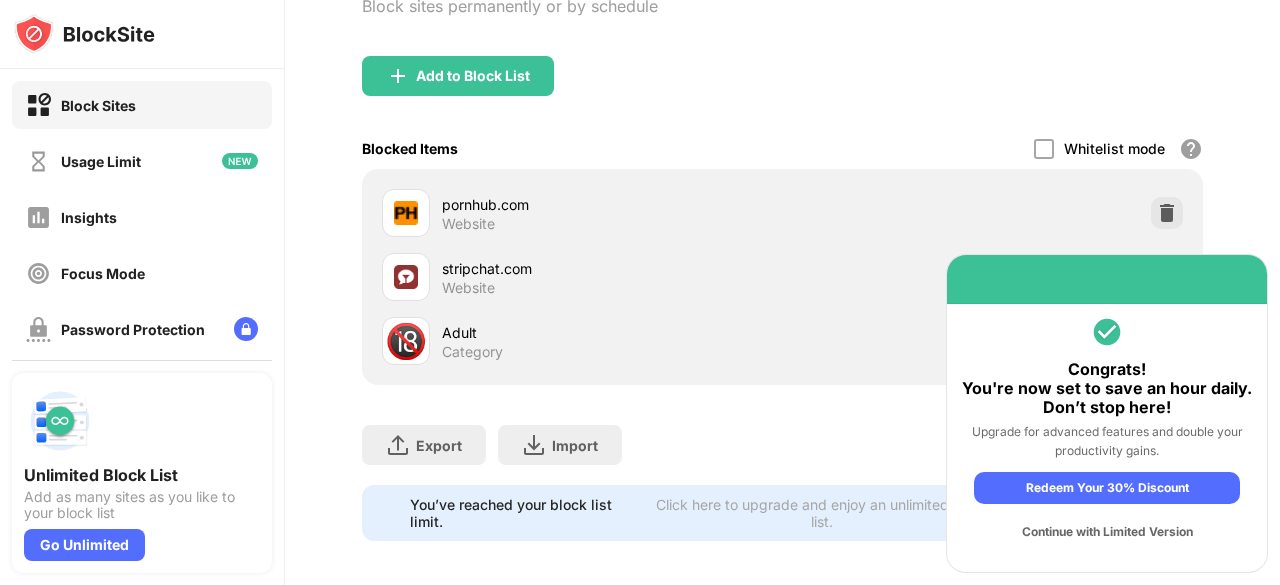 scroll, scrollTop: 204, scrollLeft: 0, axis: vertical 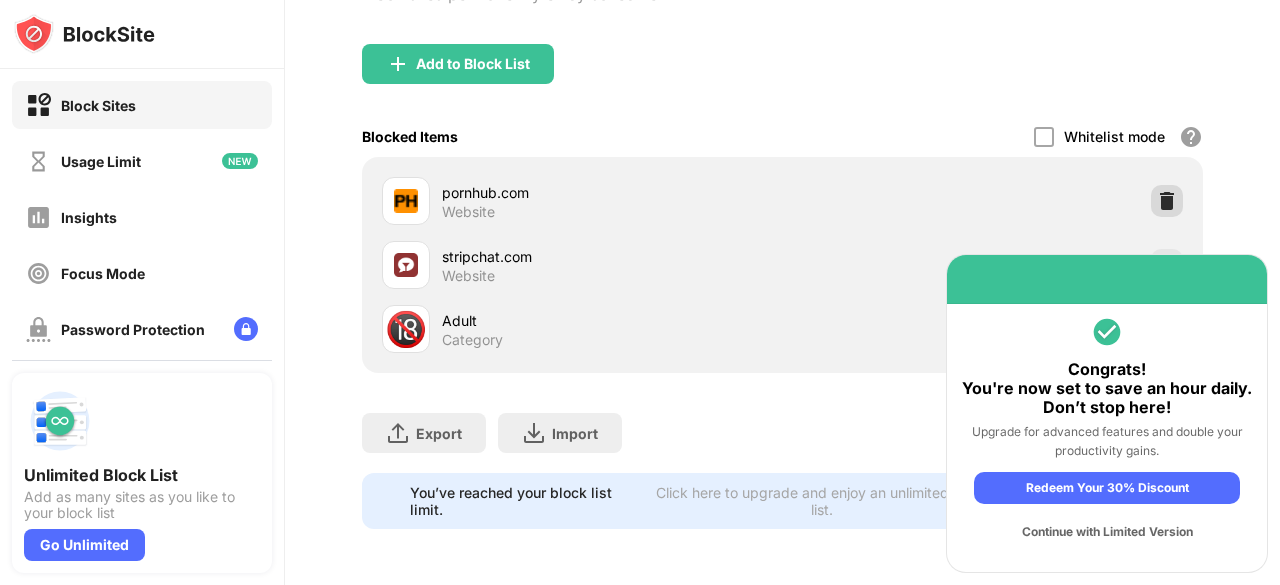 click at bounding box center (1167, 201) 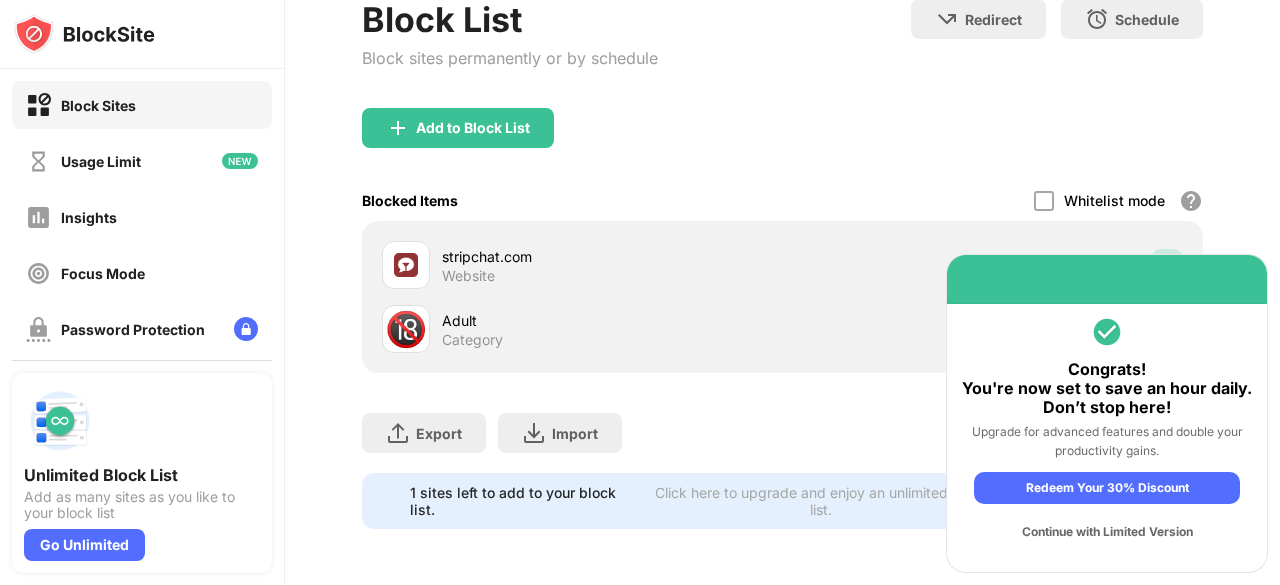 click at bounding box center (1167, 265) 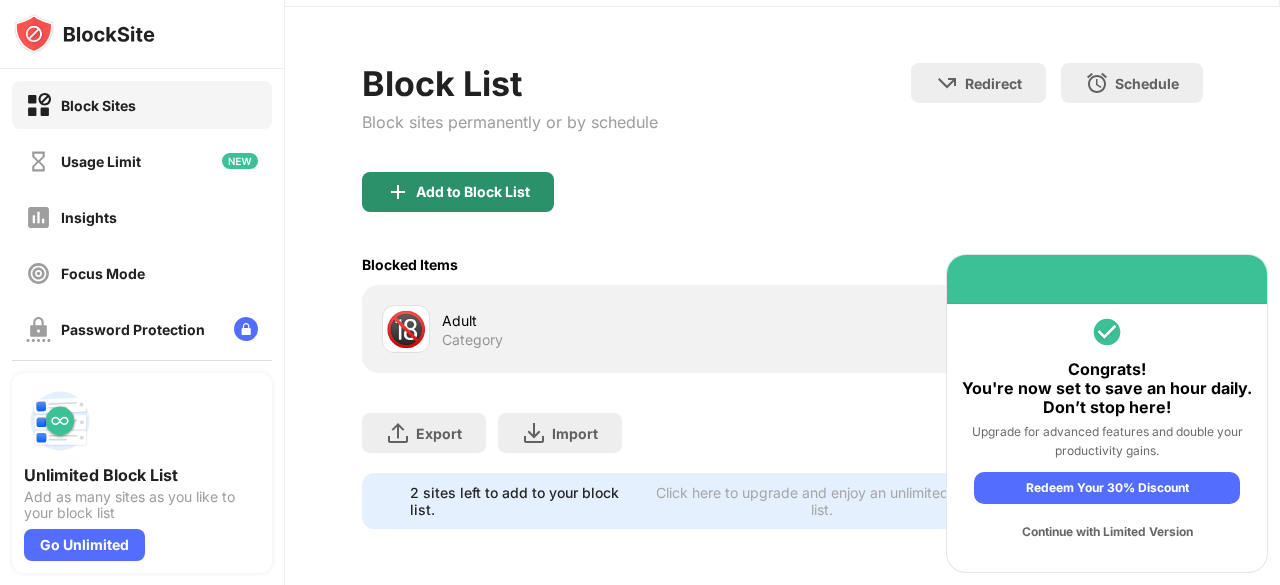 click on "Add to Block List" at bounding box center [473, 192] 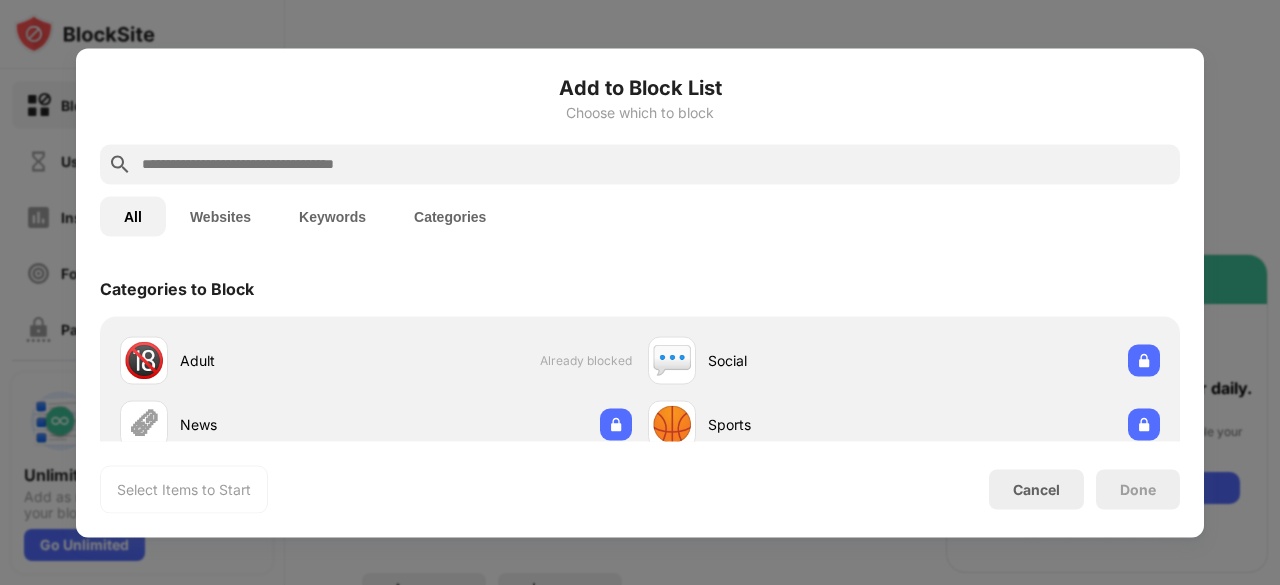 click at bounding box center [656, 164] 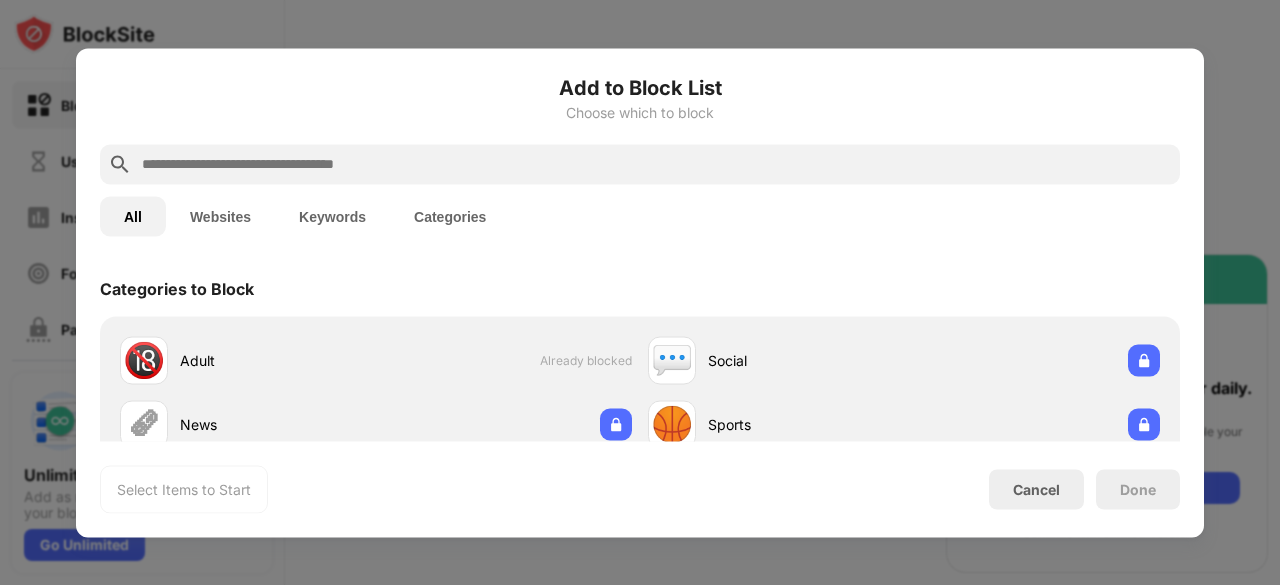 scroll, scrollTop: 0, scrollLeft: 0, axis: both 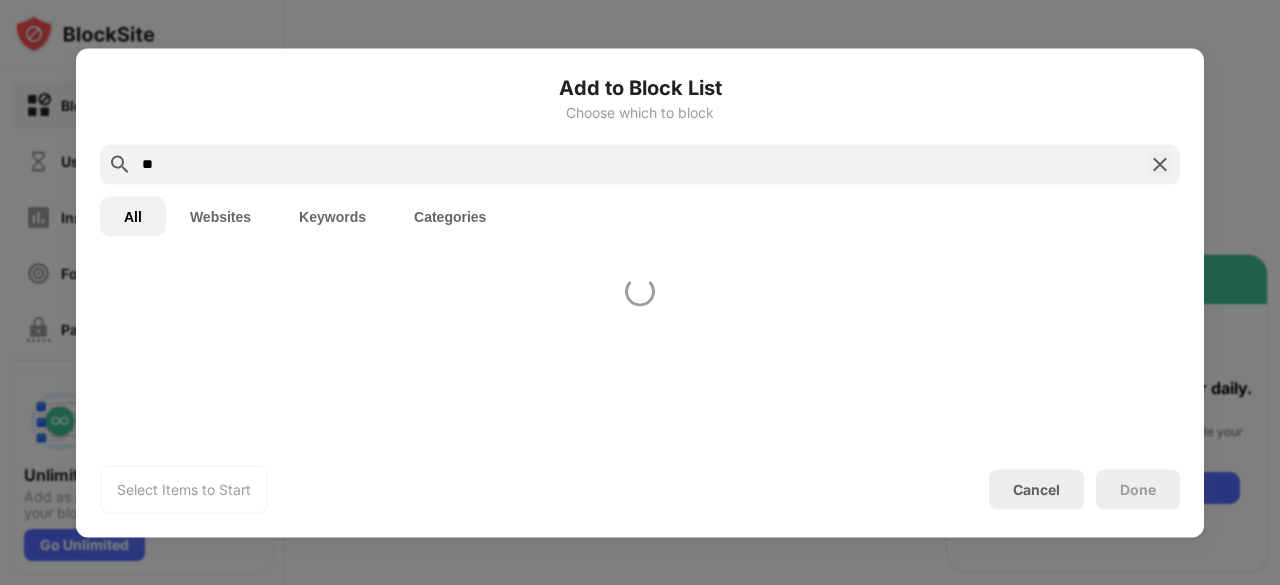 type on "*" 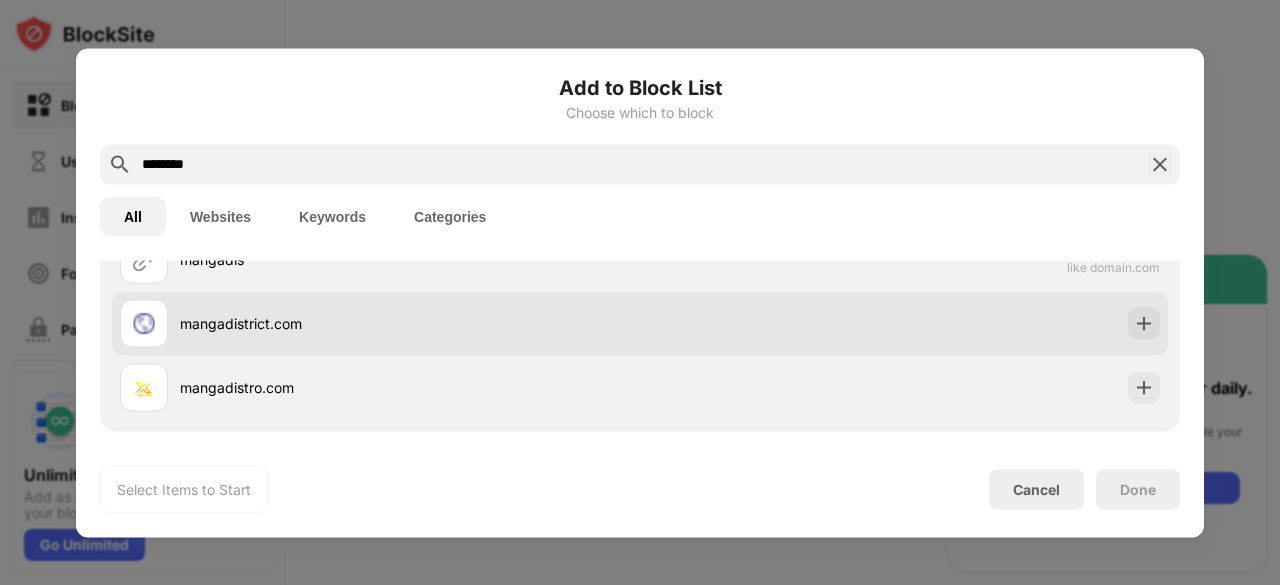 scroll, scrollTop: 106, scrollLeft: 0, axis: vertical 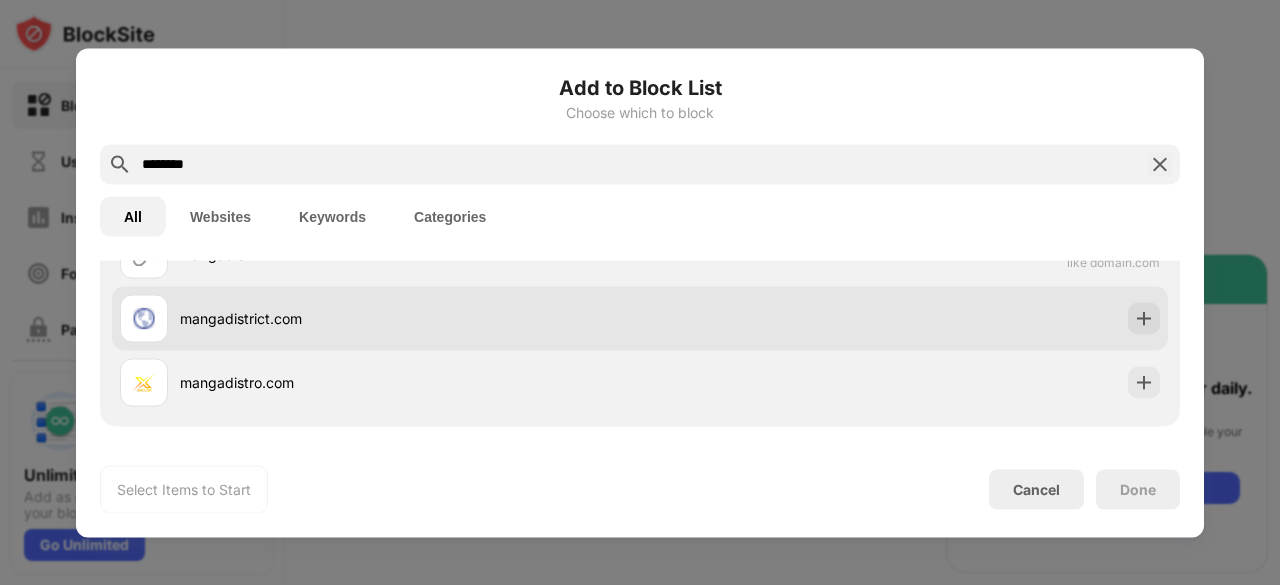 type on "********" 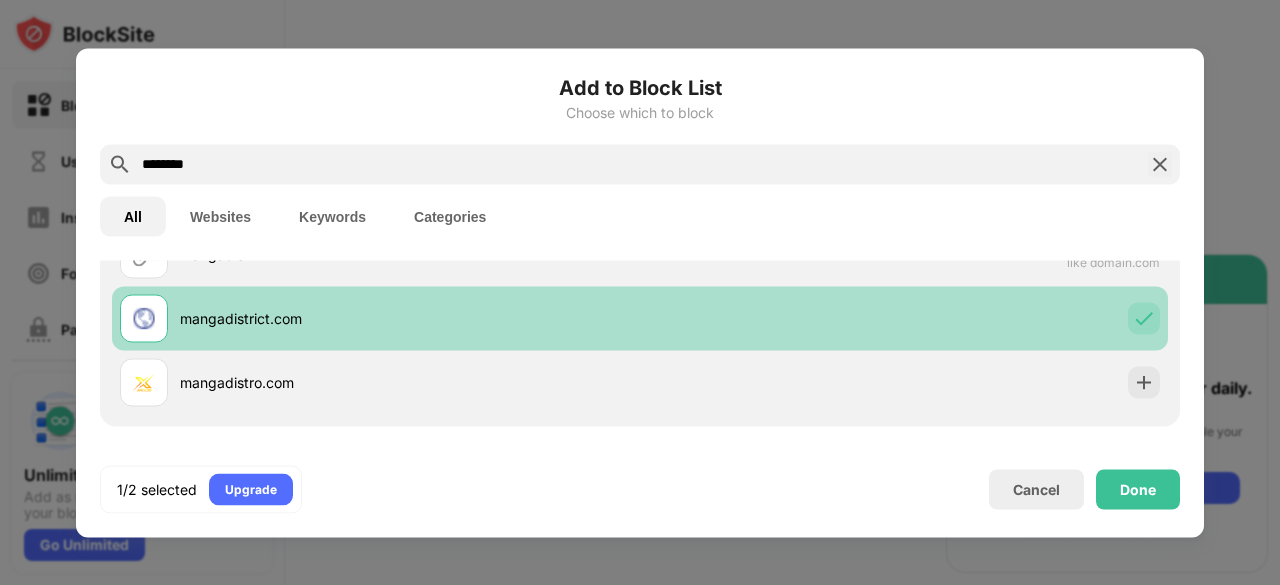 scroll, scrollTop: 0, scrollLeft: 0, axis: both 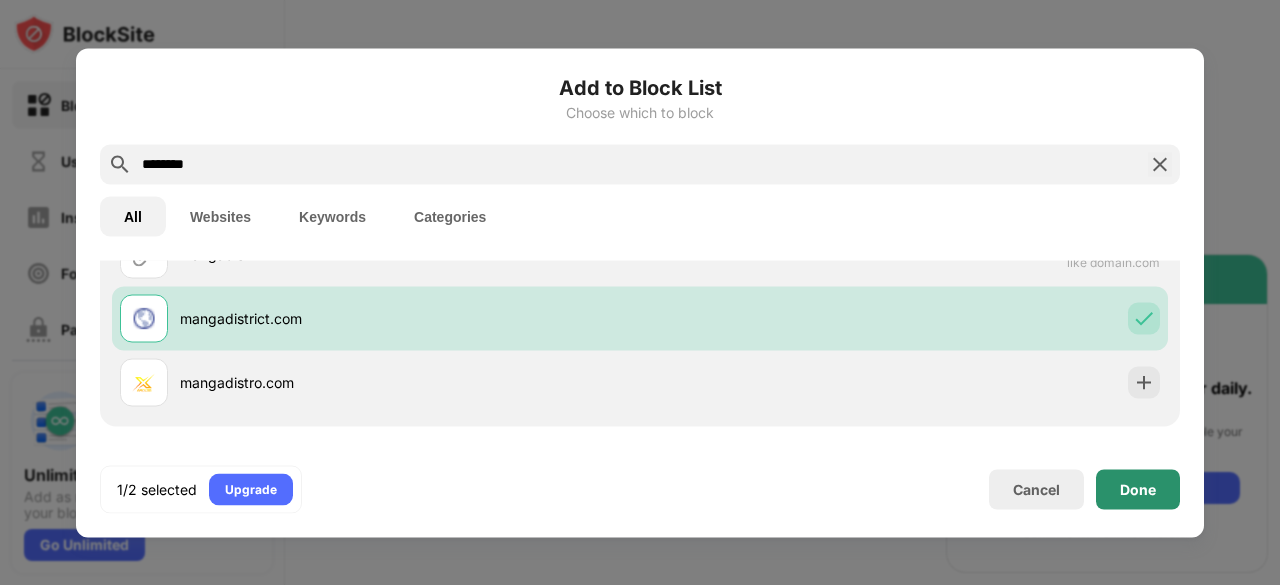 click on "Done" at bounding box center (1138, 489) 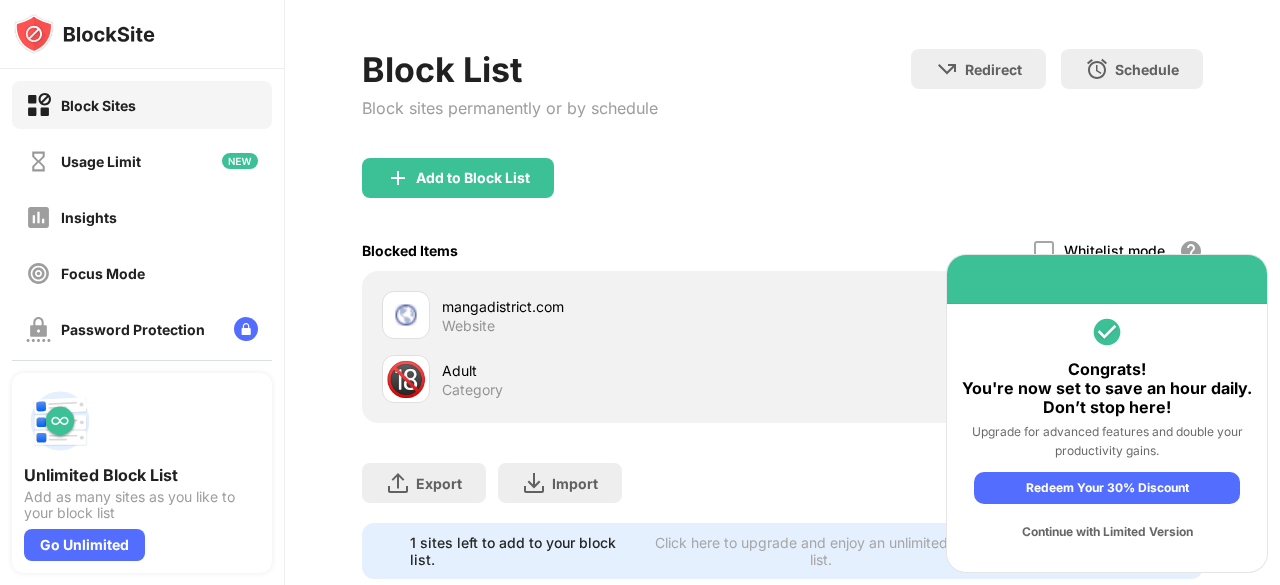 scroll, scrollTop: 314, scrollLeft: 0, axis: vertical 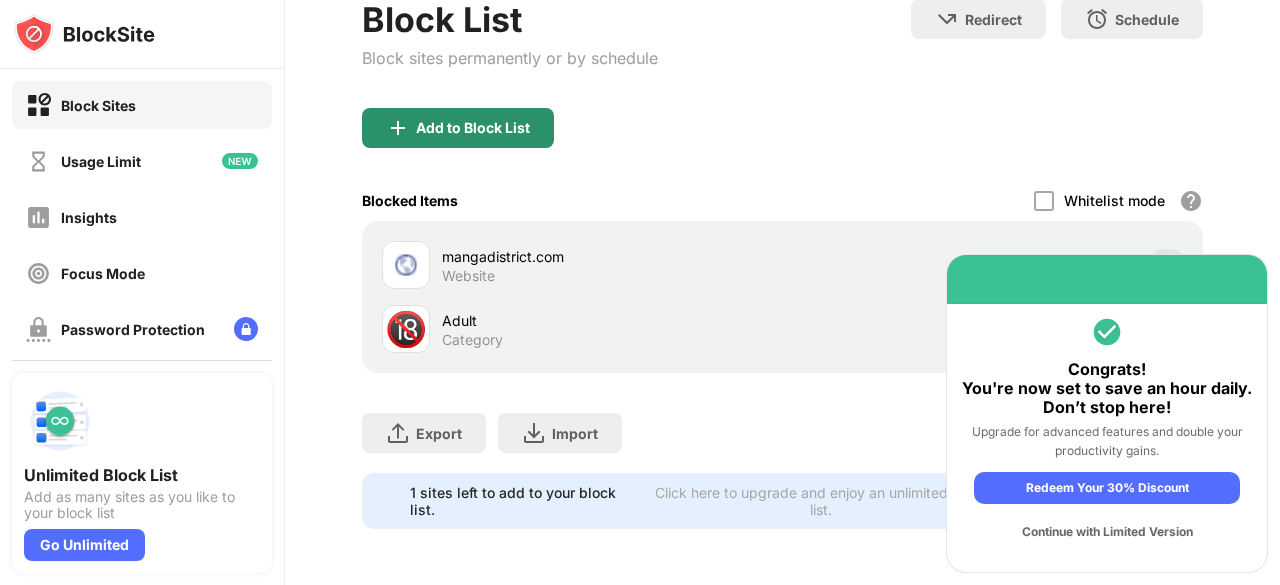 click on "Add to Block List" at bounding box center [458, 128] 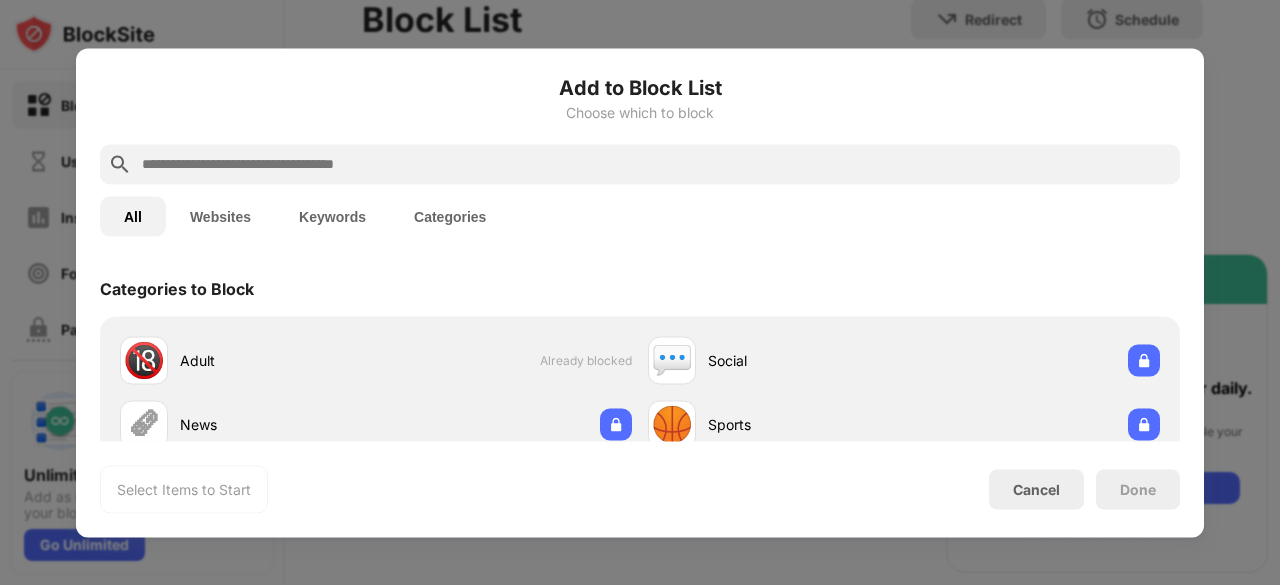 click at bounding box center [656, 164] 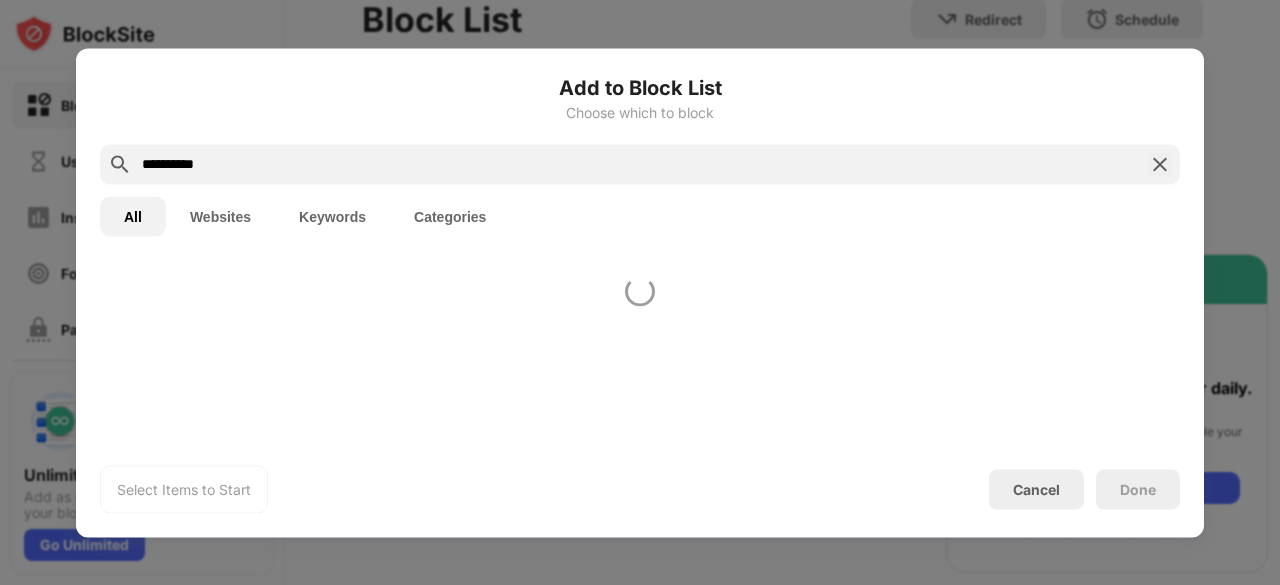 scroll, scrollTop: 0, scrollLeft: 0, axis: both 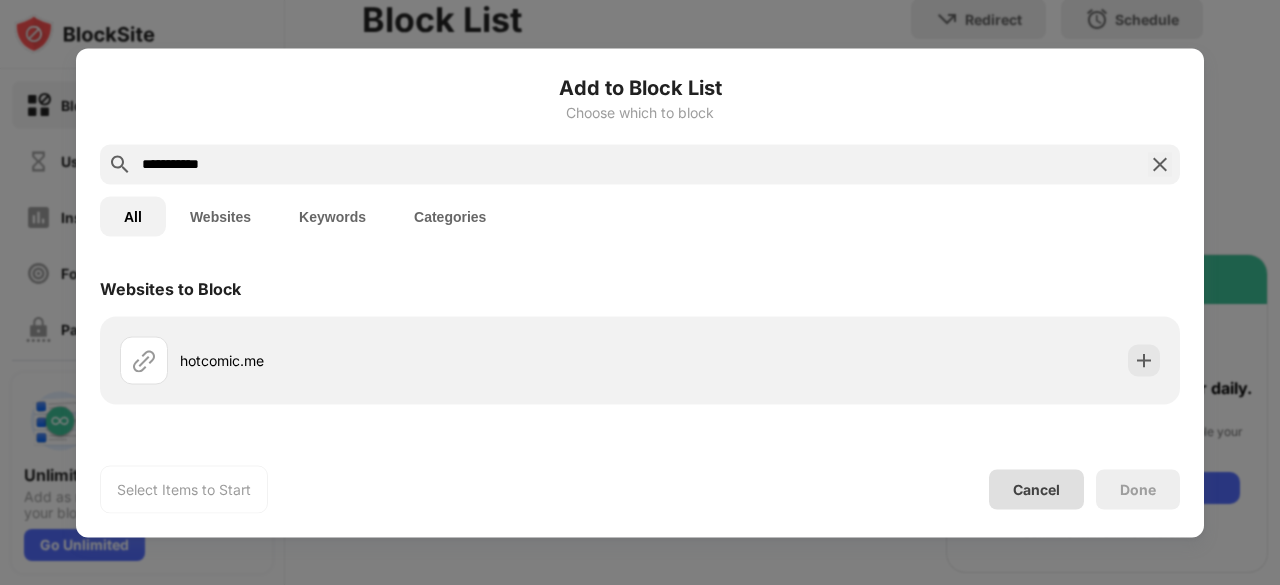 type on "**********" 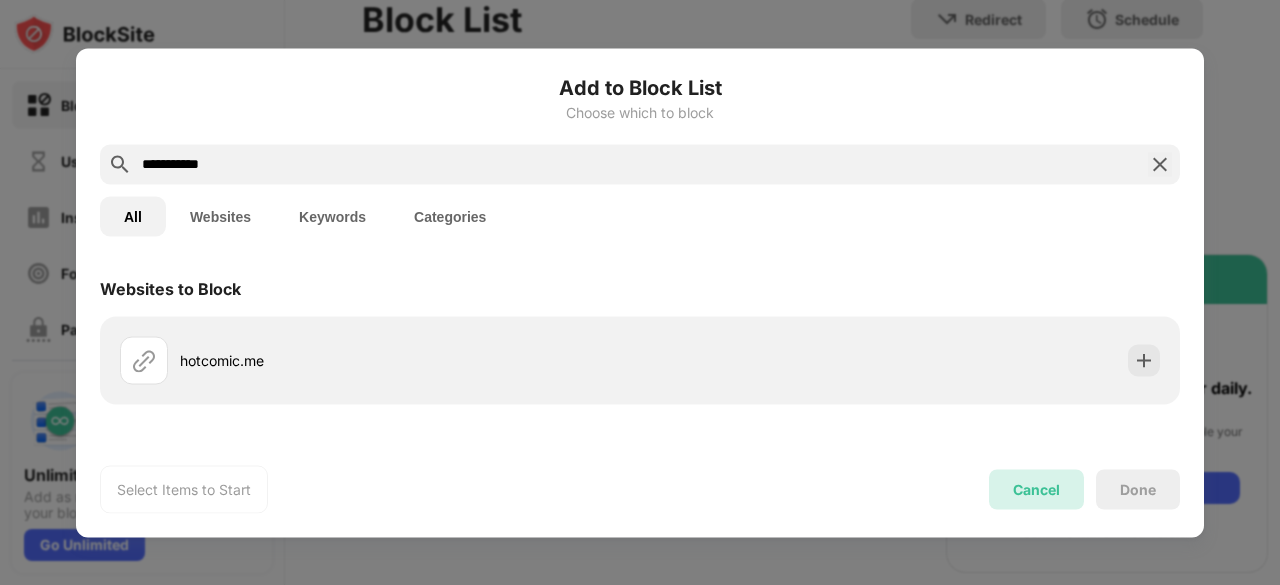 click on "Cancel" at bounding box center (1036, 489) 